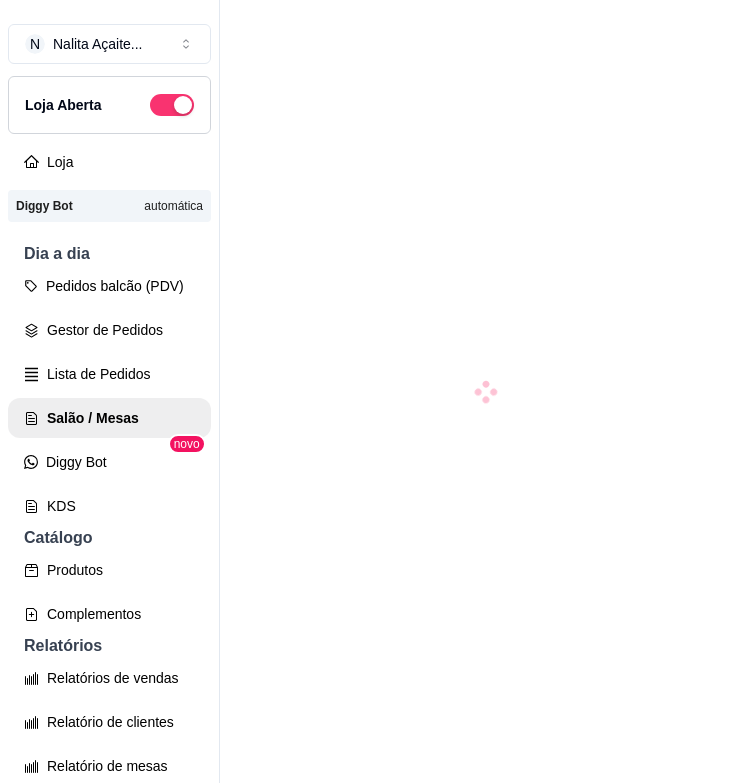scroll, scrollTop: 0, scrollLeft: 0, axis: both 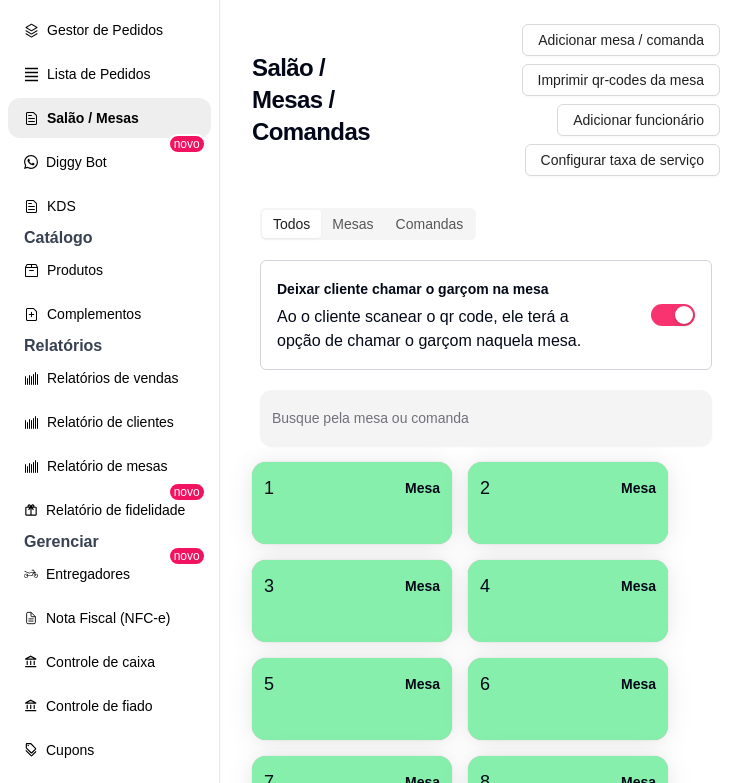 click at bounding box center (352, 517) 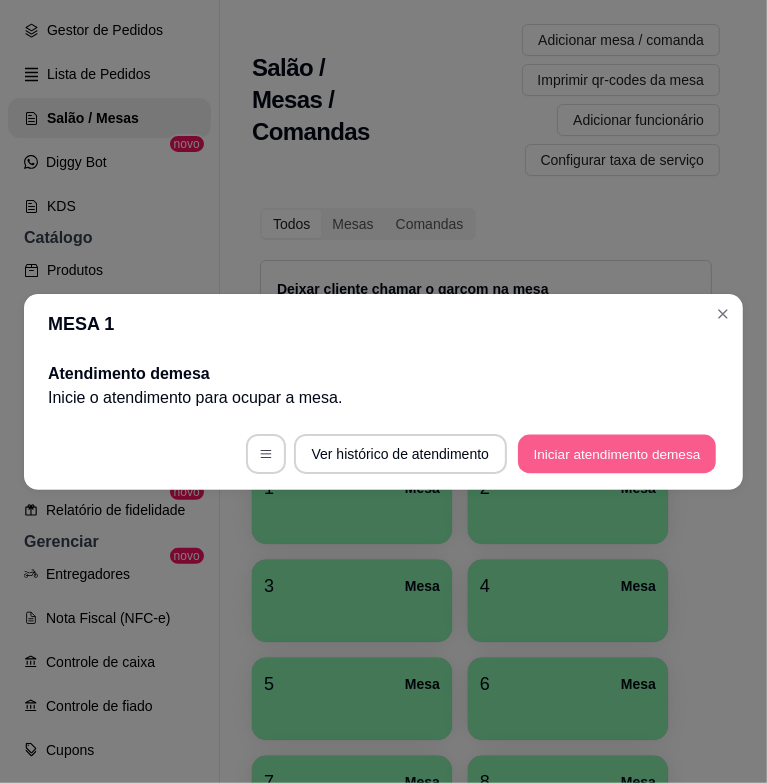 click on "Iniciar atendimento de  mesa" at bounding box center (617, 453) 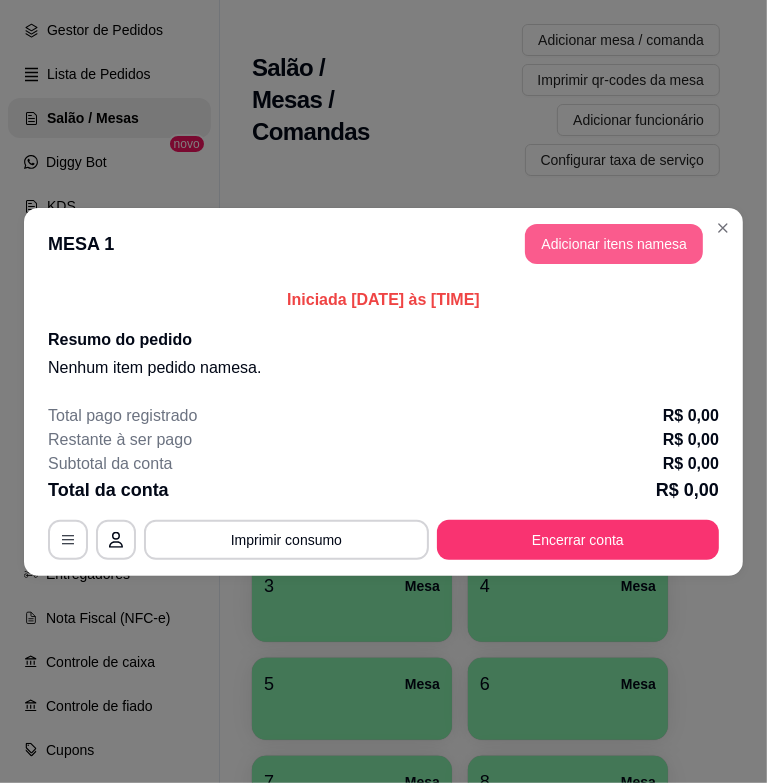 click on "Adicionar itens na  mesa" at bounding box center (614, 244) 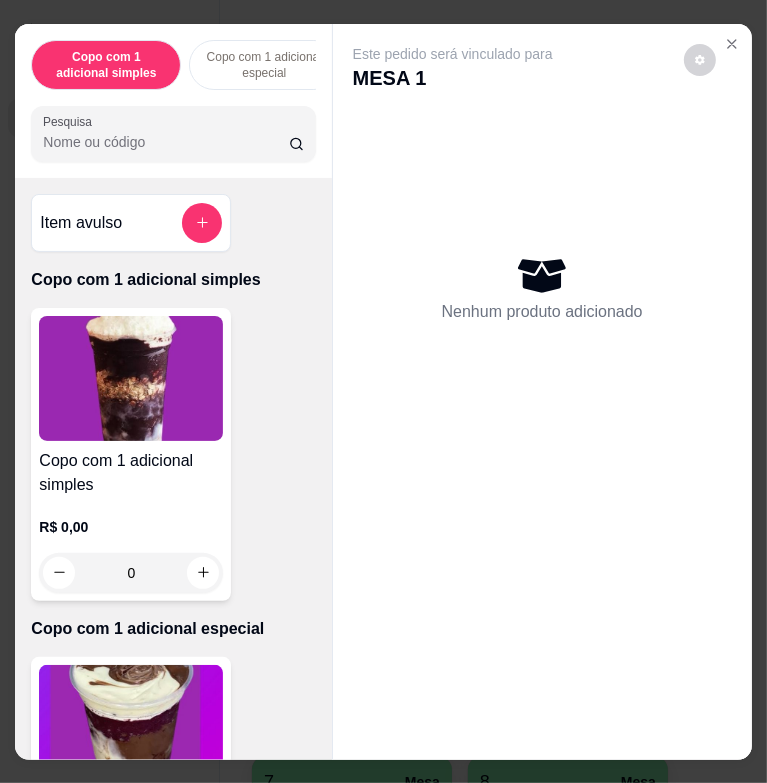 click on "Pesquisa" at bounding box center [165, 142] 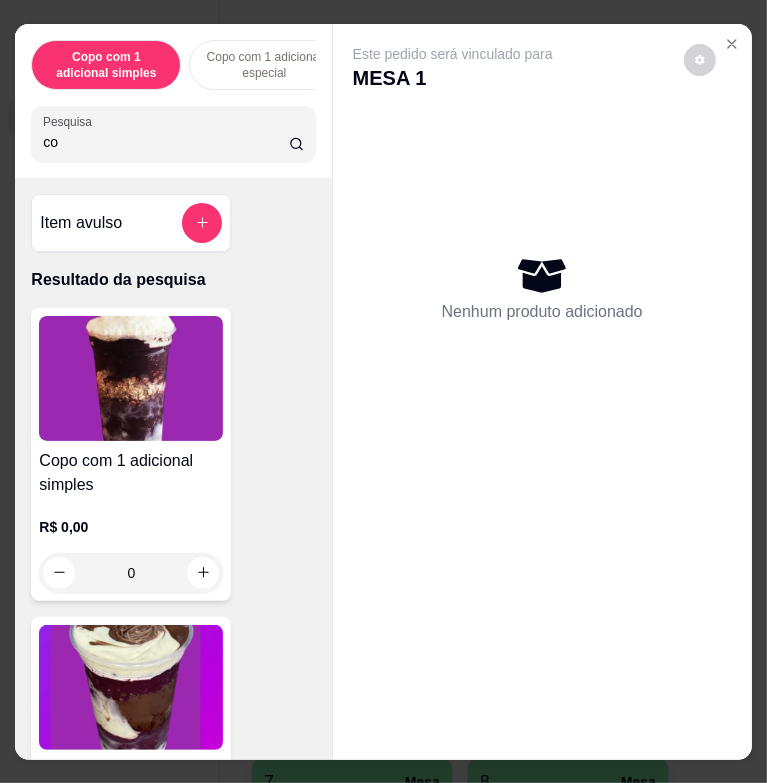 type on "c" 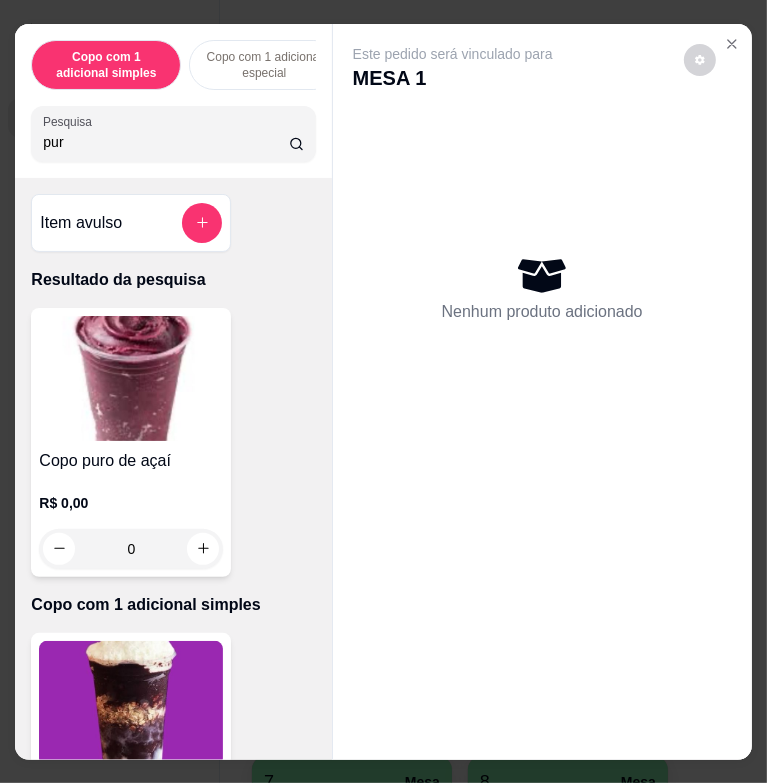 type on "pur" 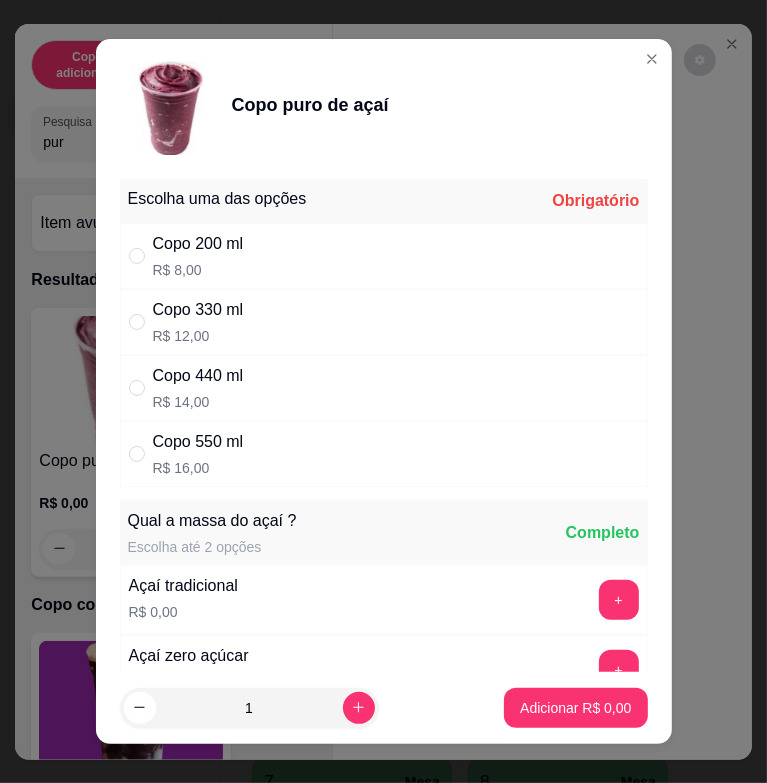 click on "Copo 330 ml R$ 12,00" at bounding box center (384, 322) 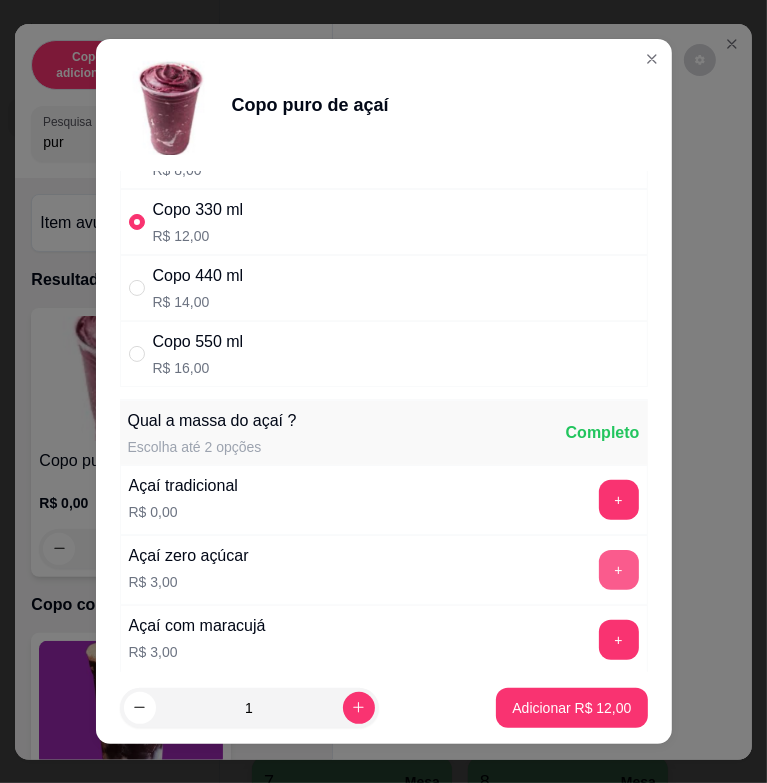 scroll, scrollTop: 200, scrollLeft: 0, axis: vertical 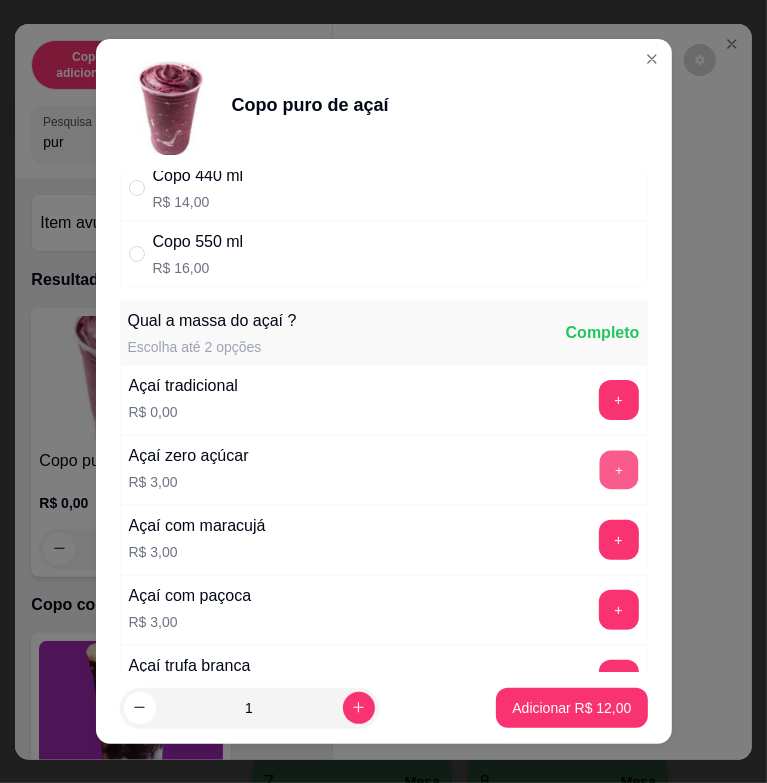 click on "+" at bounding box center (618, 470) 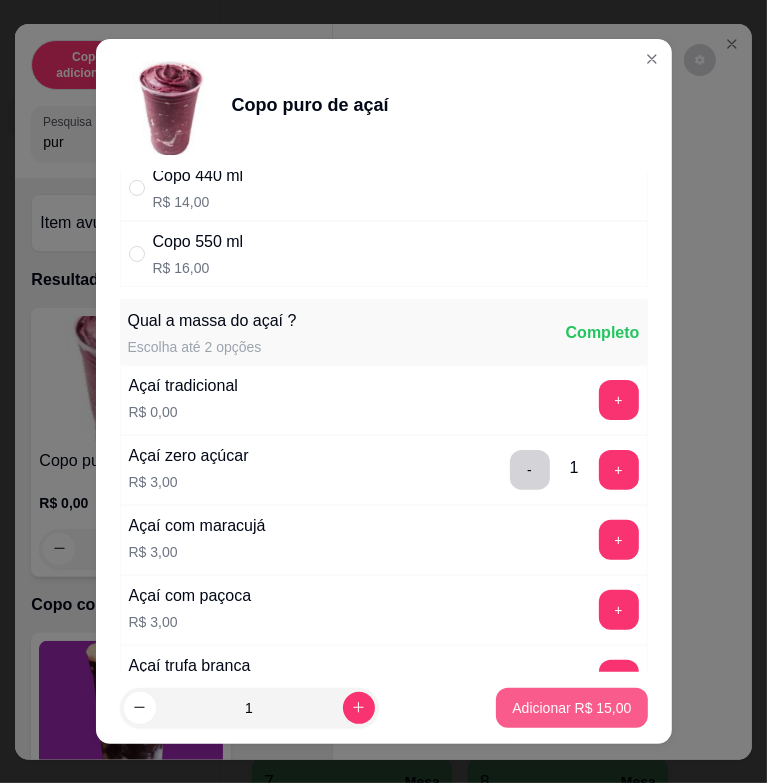 click on "Adicionar   R$ 15,00" at bounding box center (571, 708) 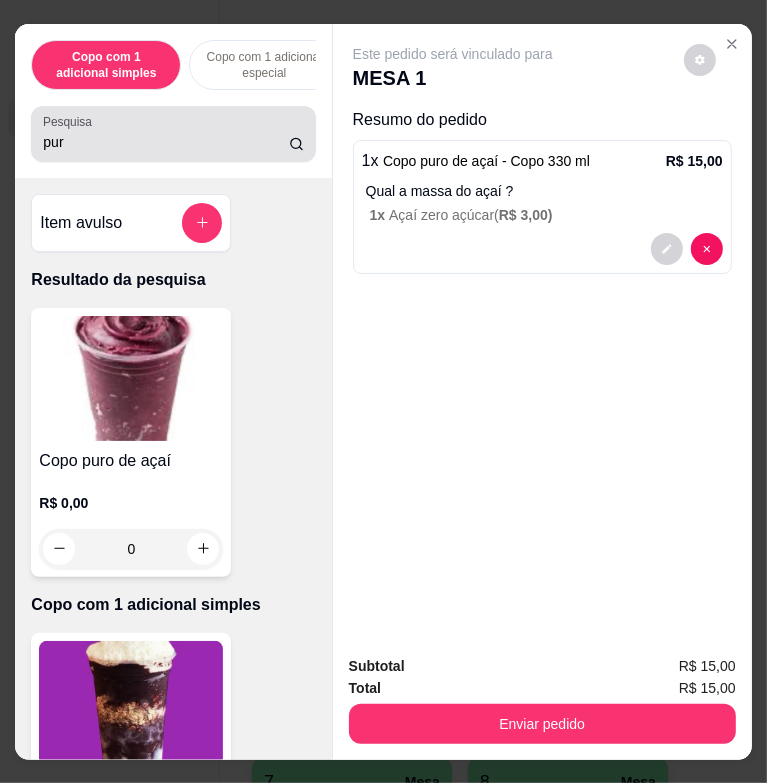 click on "pur" at bounding box center [165, 142] 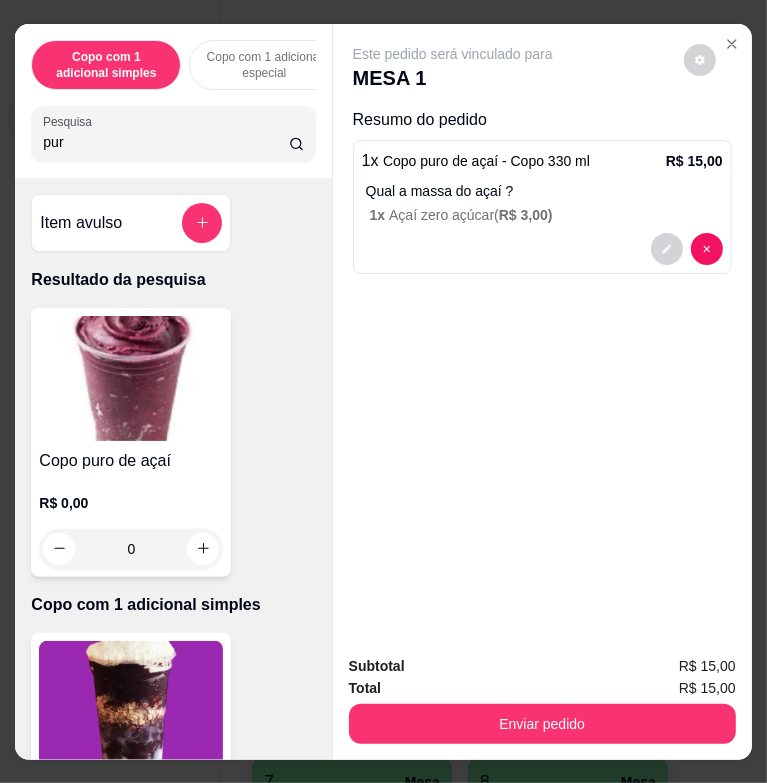 click on "pur" at bounding box center (165, 142) 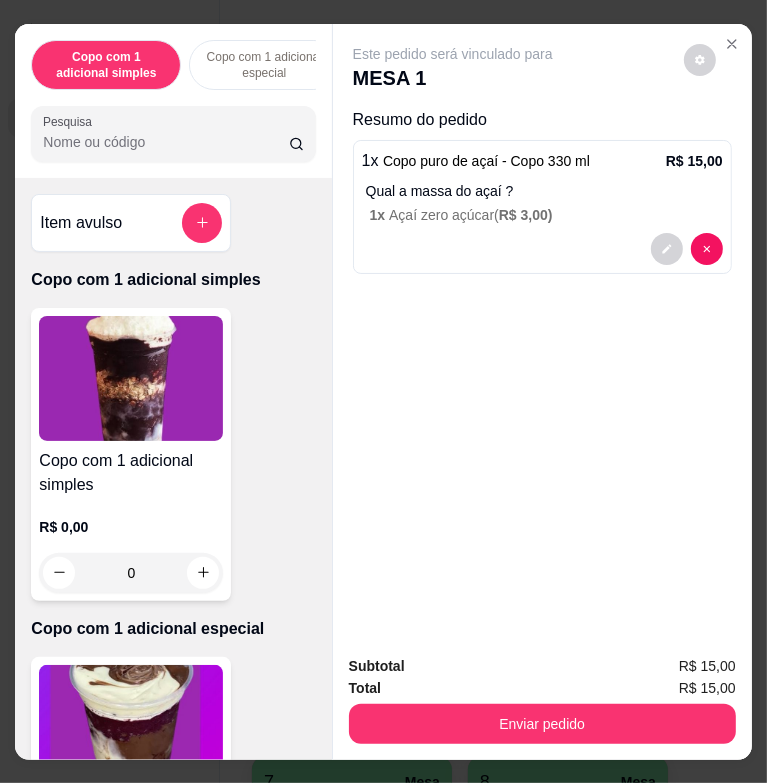 type 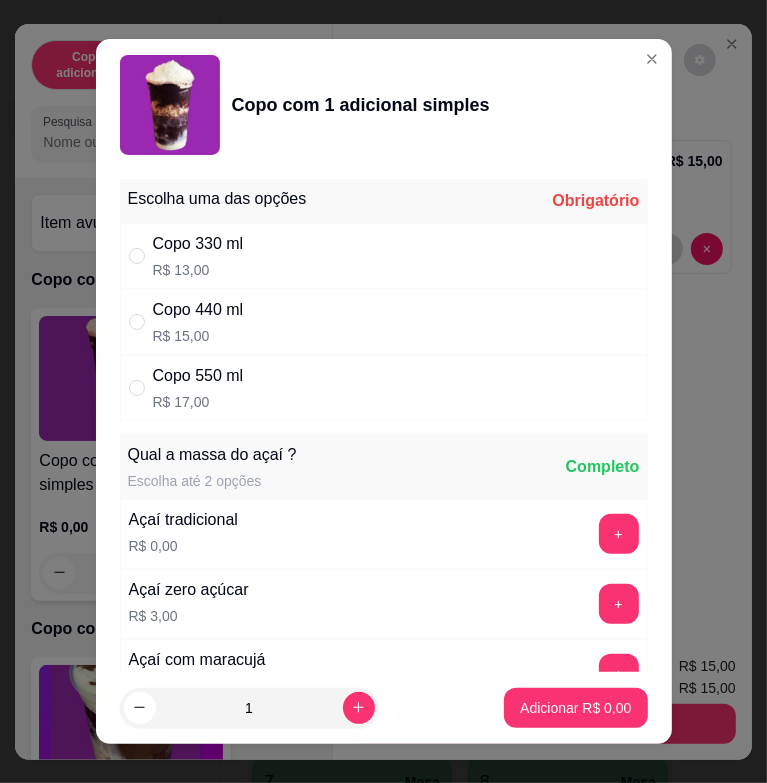 click on "Copo 440 ml R$ 15,00" at bounding box center [384, 322] 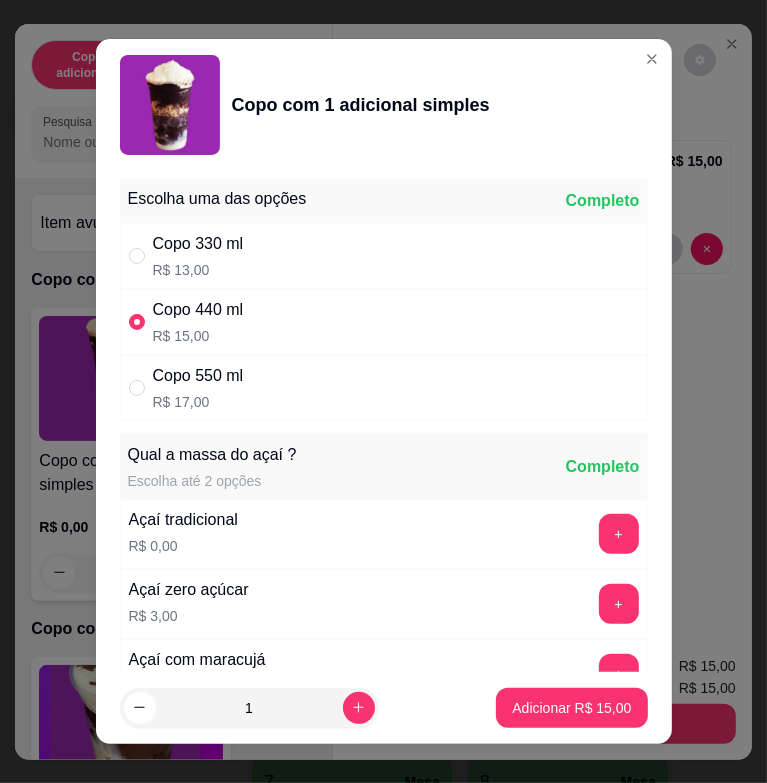 click on "Copo 330 ml R$ 13,00" at bounding box center (384, 256) 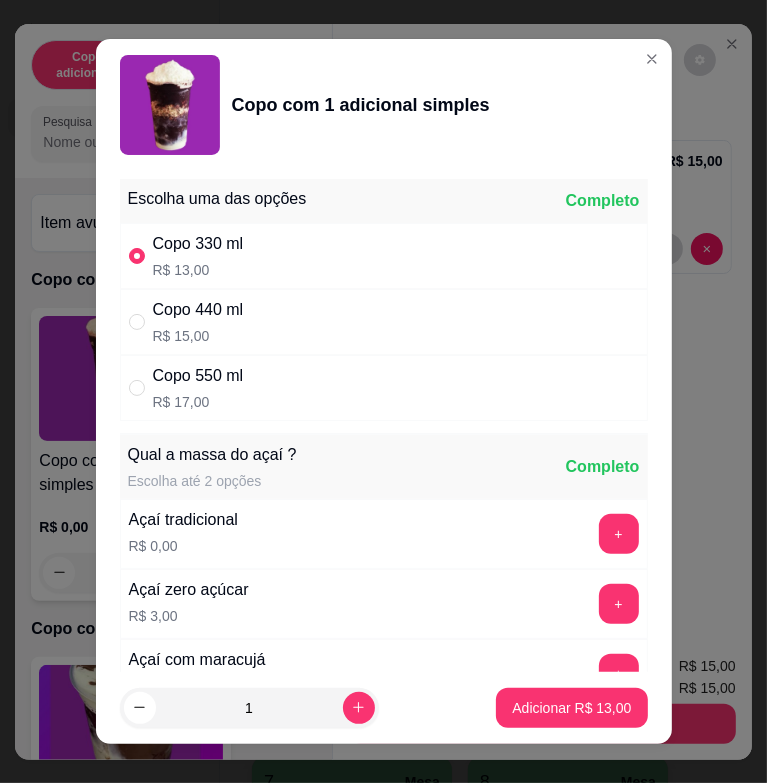click on "Copo 440 ml R$ 15,00" at bounding box center [384, 322] 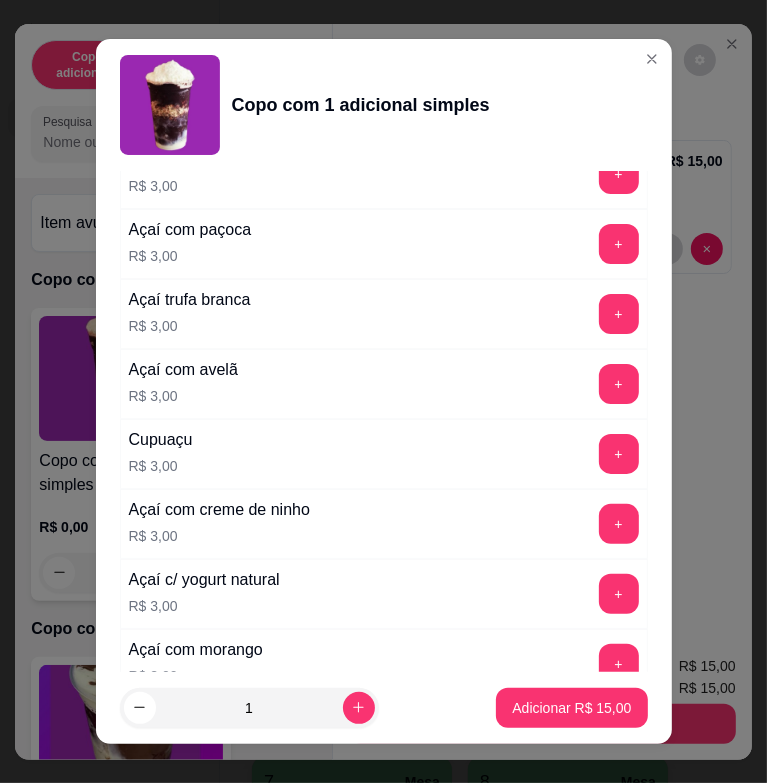 scroll, scrollTop: 700, scrollLeft: 0, axis: vertical 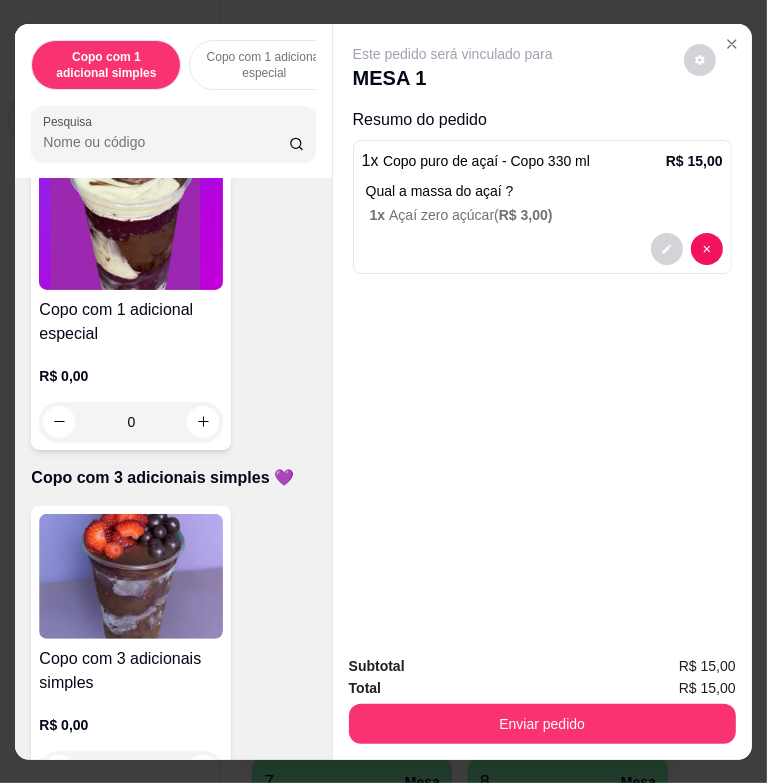 click at bounding box center (131, 576) 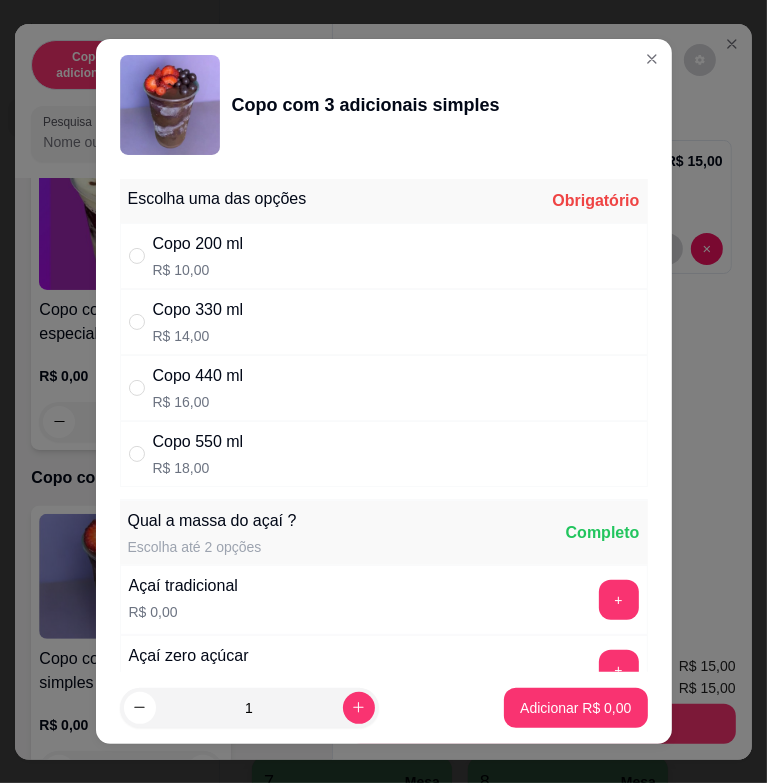 click on "Copo 440 ml R$ 16,00" at bounding box center [384, 388] 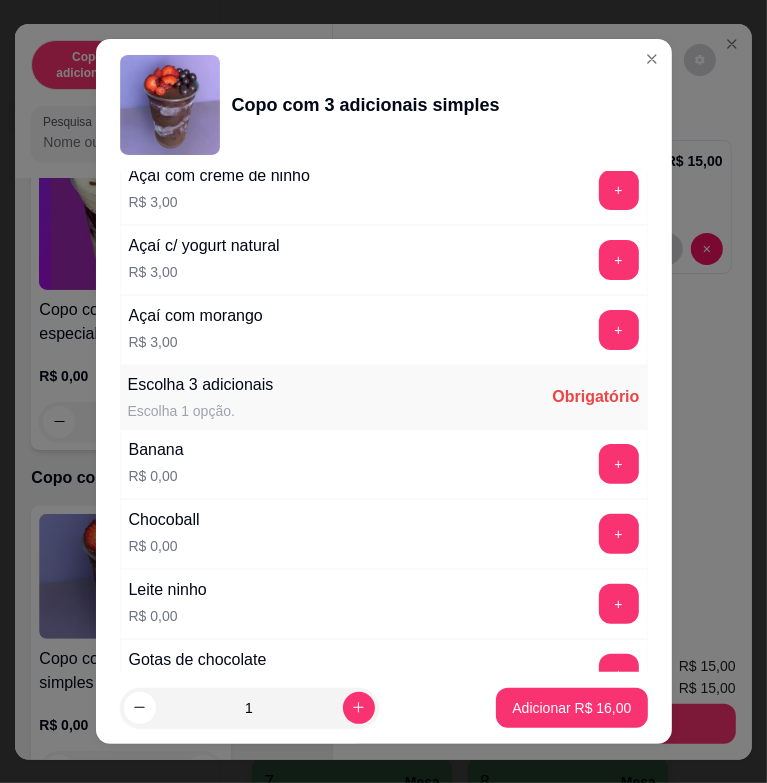 scroll, scrollTop: 1200, scrollLeft: 0, axis: vertical 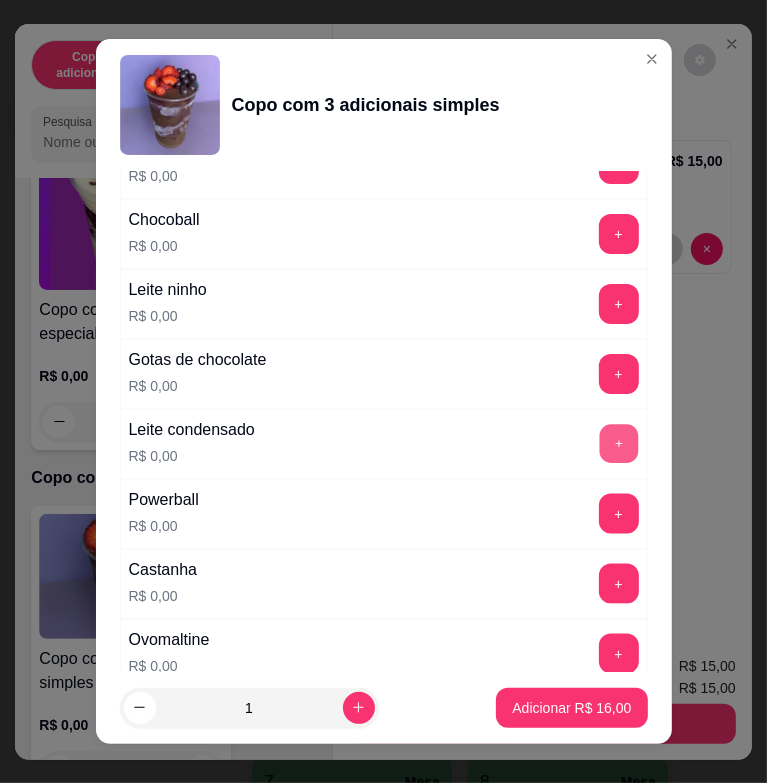 click on "+" at bounding box center (618, 444) 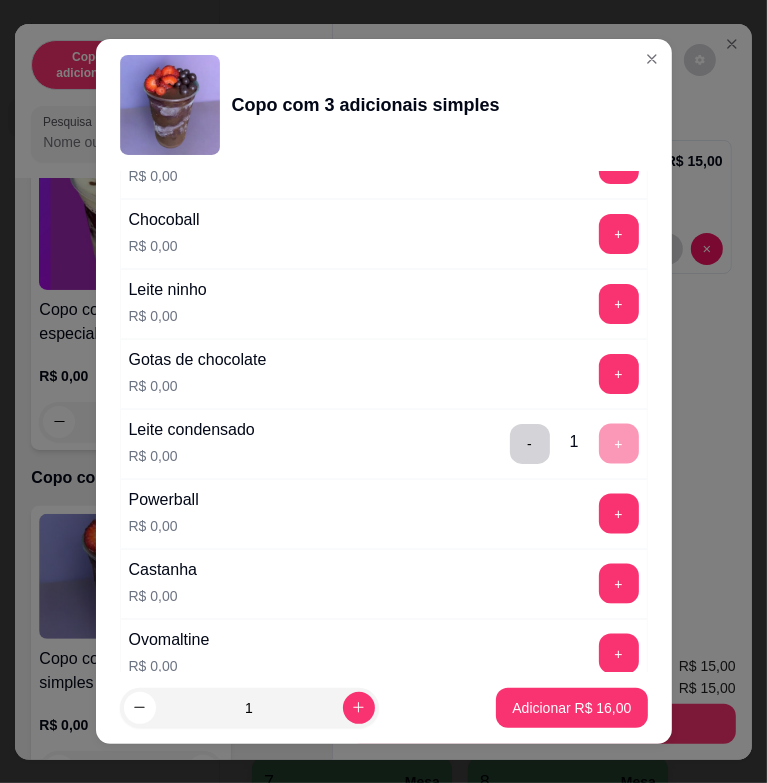 click on "+" at bounding box center [619, 304] 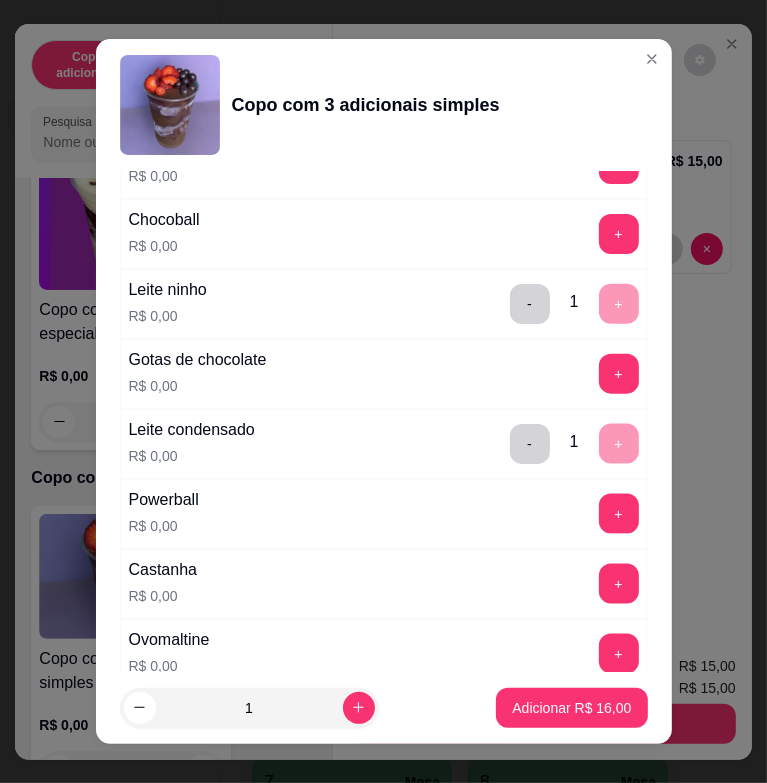 click on "- 1 +" at bounding box center [574, 304] 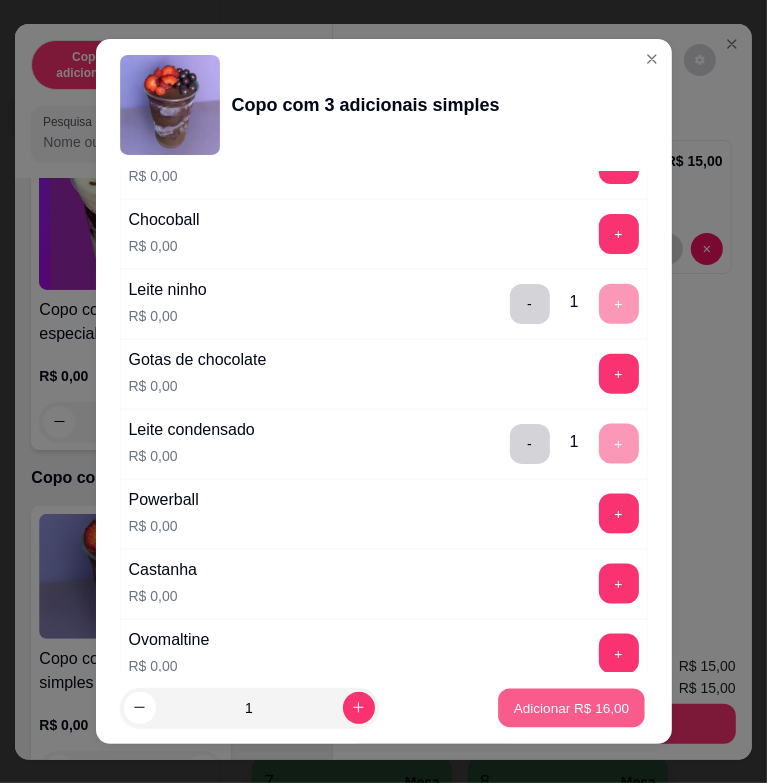 click on "Adicionar   R$ 16,00" at bounding box center (572, 707) 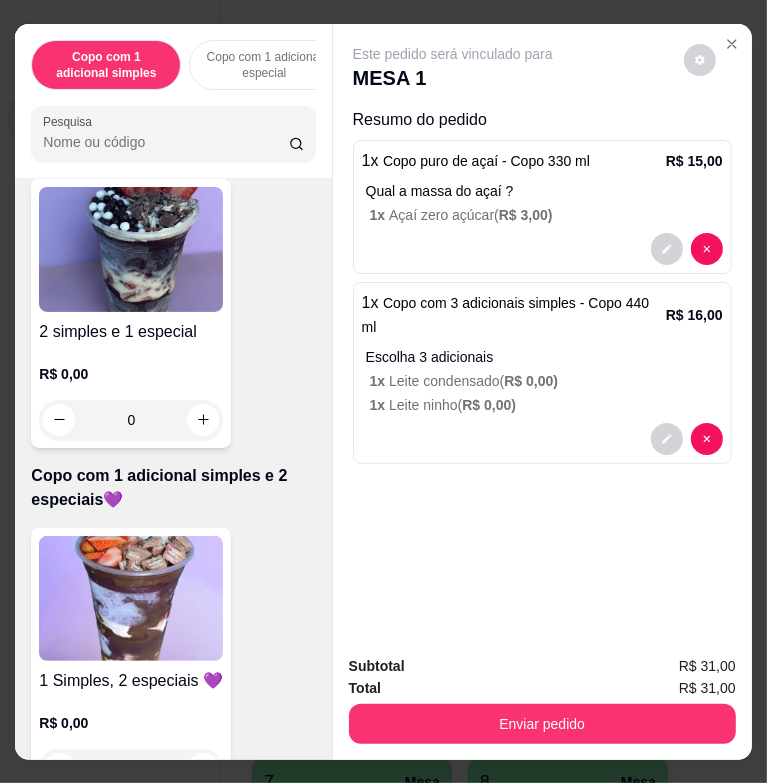 scroll, scrollTop: 1300, scrollLeft: 0, axis: vertical 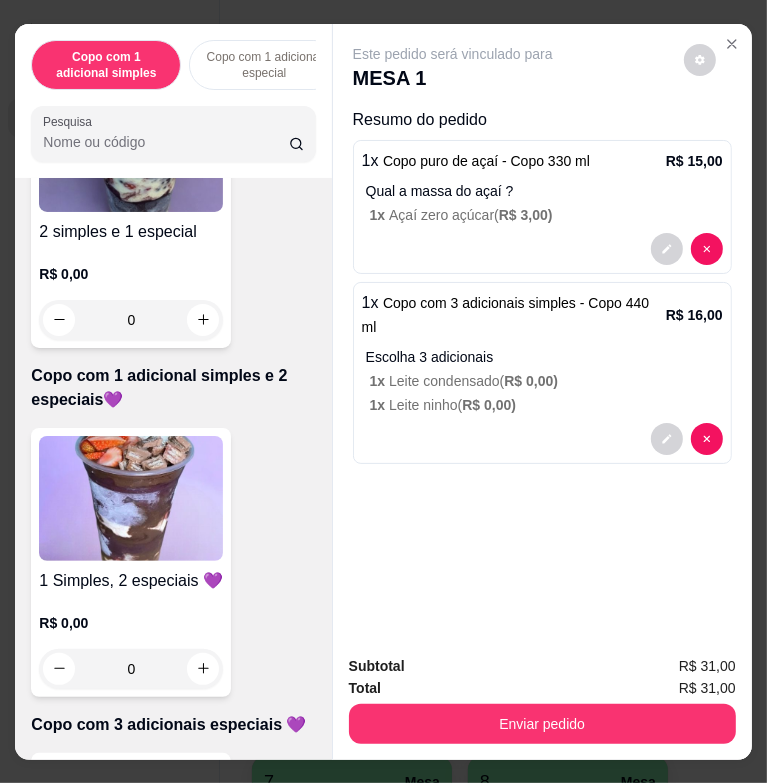 click on "R$ 0,00 0" at bounding box center (131, 292) 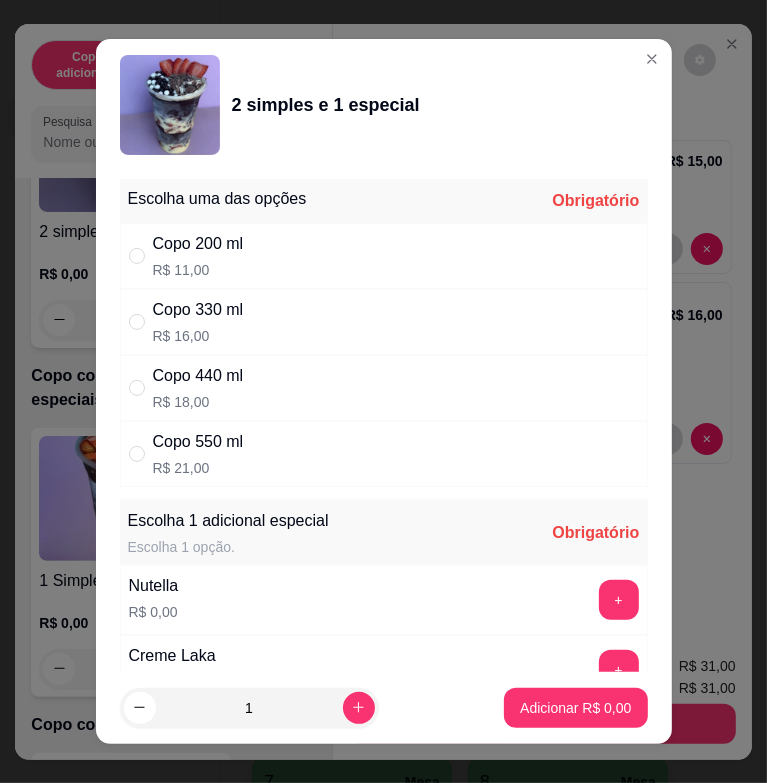 click on "Copo 440 ml  R$ 18,00" at bounding box center (384, 388) 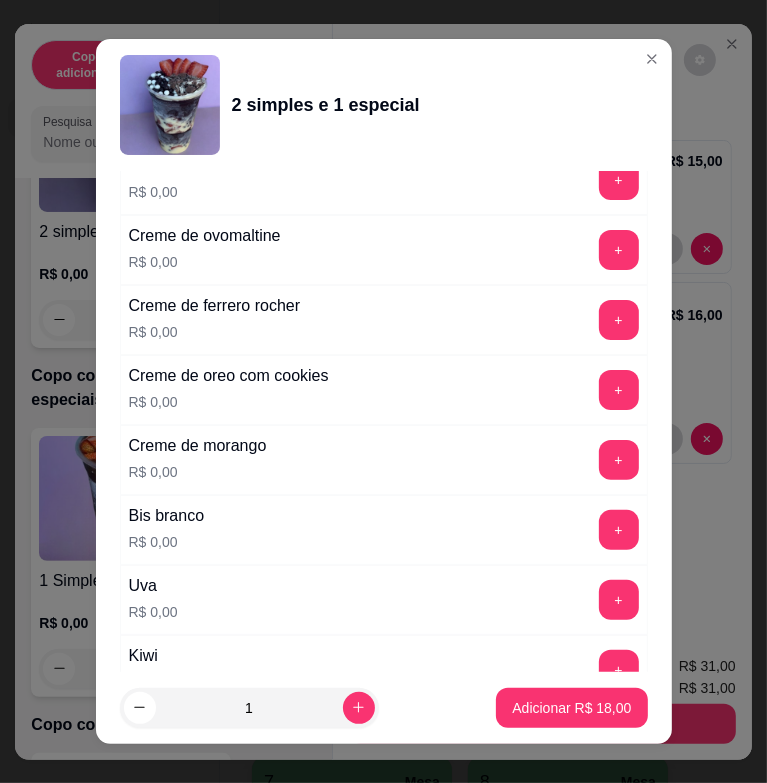 scroll, scrollTop: 1100, scrollLeft: 0, axis: vertical 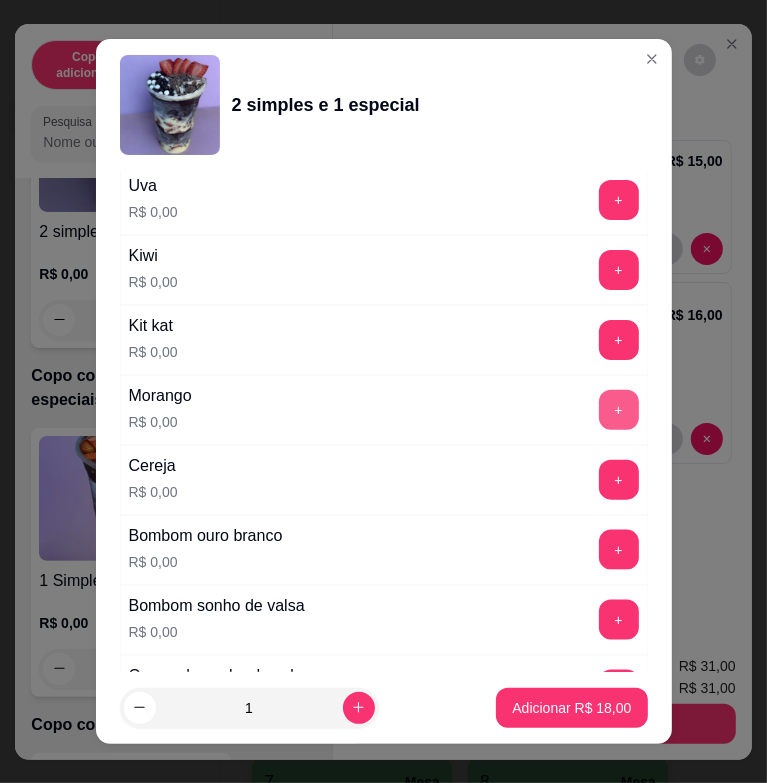 click on "+" at bounding box center (619, 410) 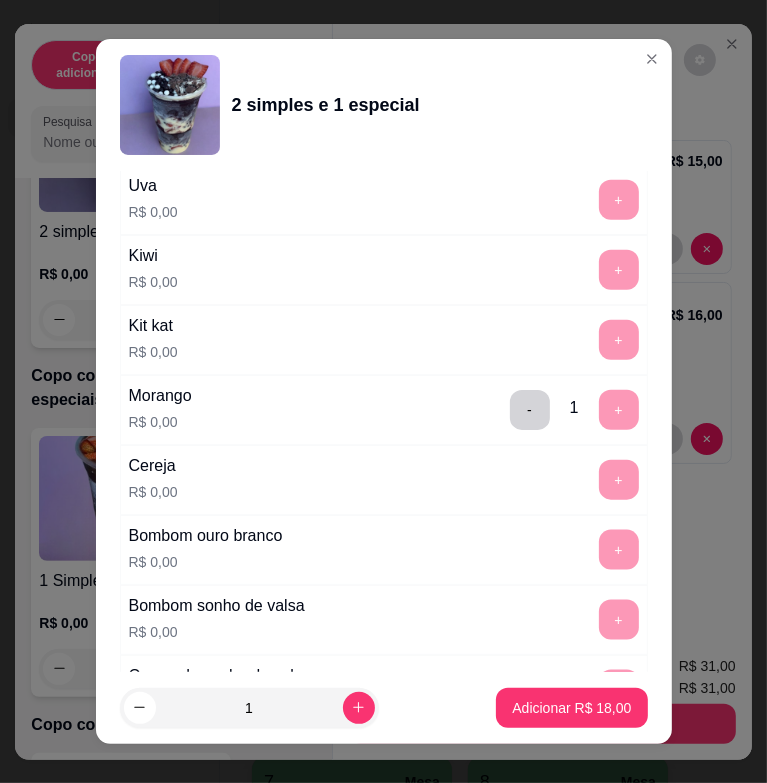 scroll, scrollTop: 1714, scrollLeft: 0, axis: vertical 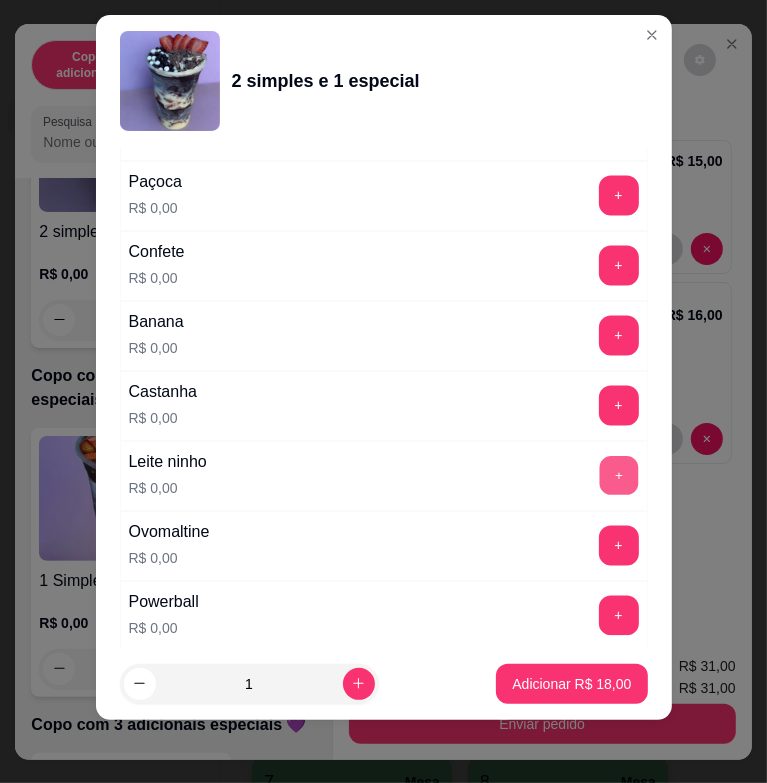 click on "+" at bounding box center [618, 476] 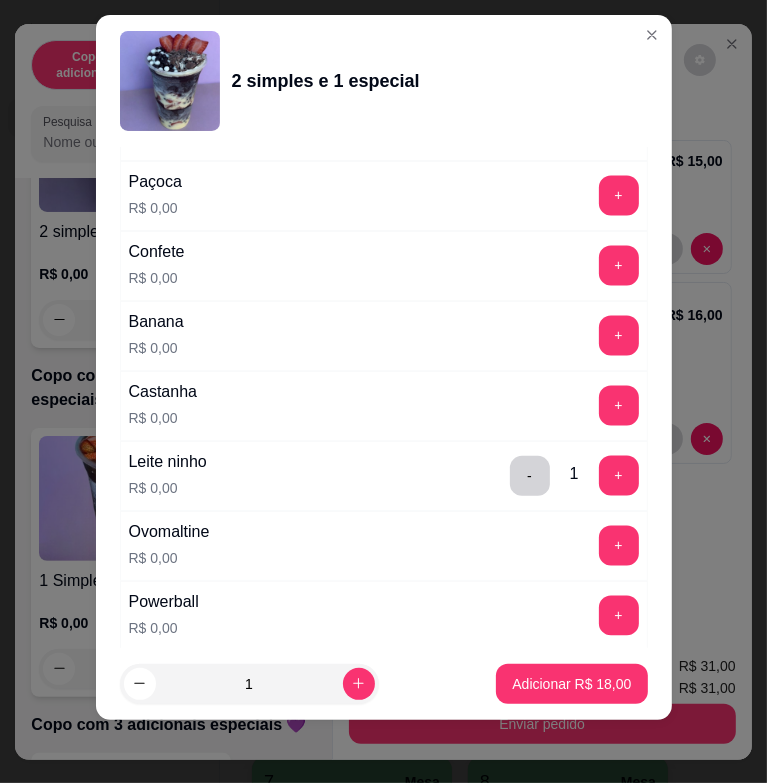 scroll, scrollTop: 2114, scrollLeft: 0, axis: vertical 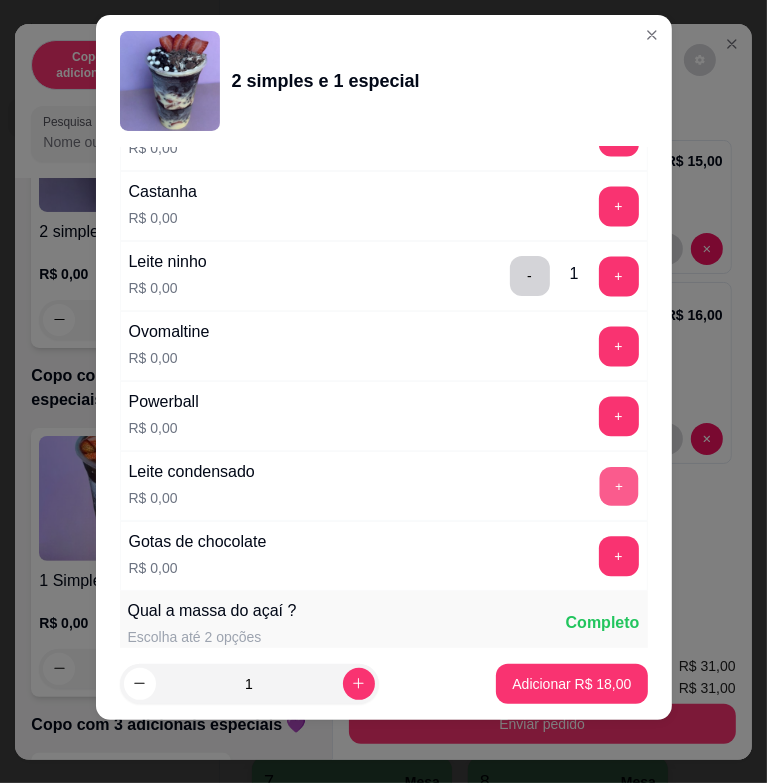 click on "+" at bounding box center (618, 486) 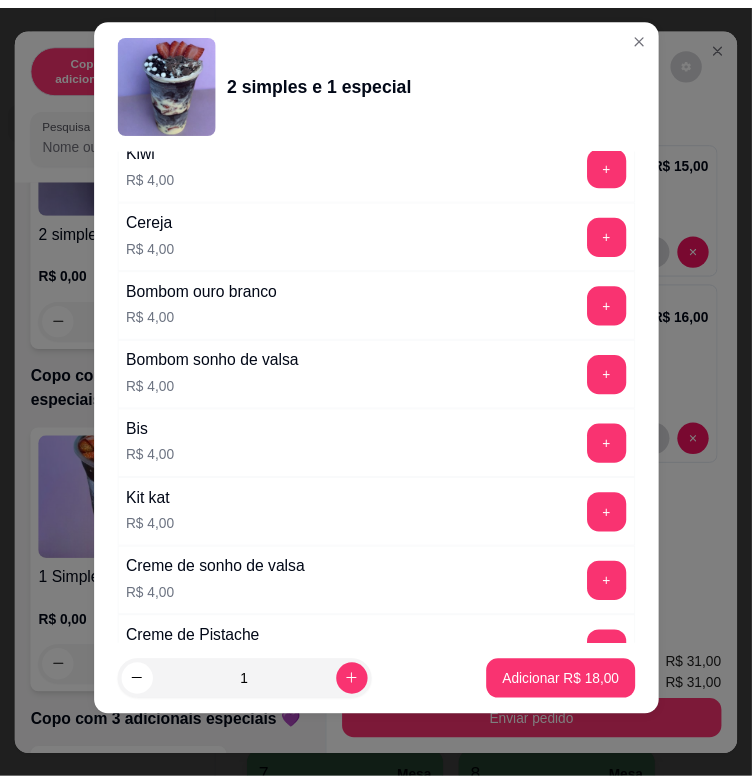 scroll, scrollTop: 5104, scrollLeft: 0, axis: vertical 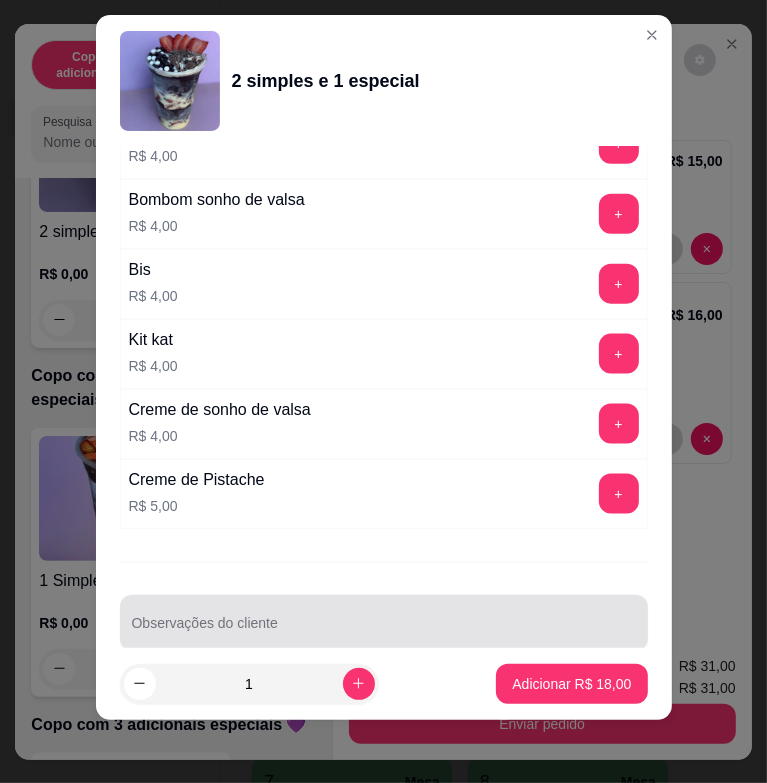 click on "Observações do cliente" at bounding box center [384, 631] 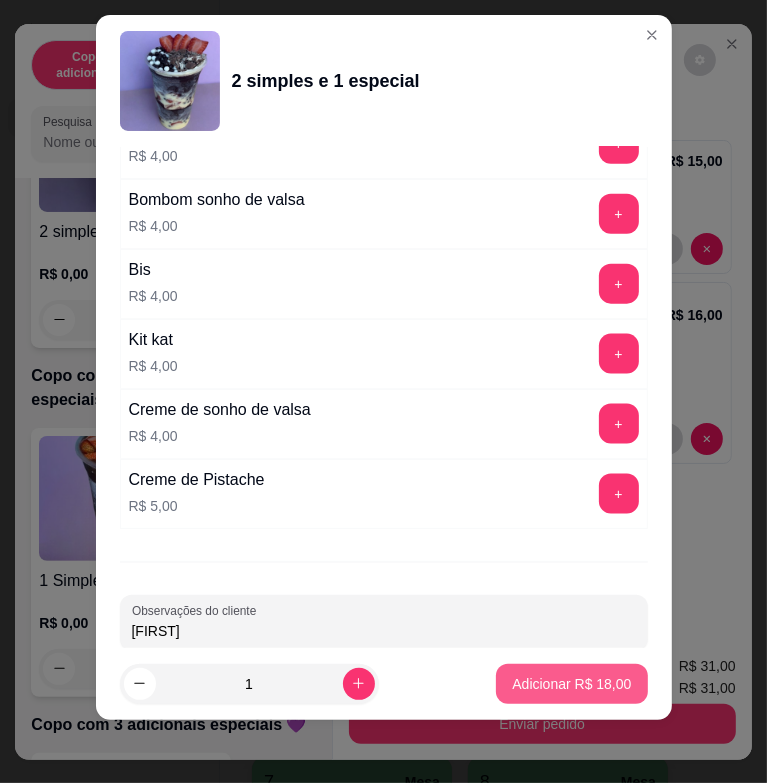 type on "[NAME]" 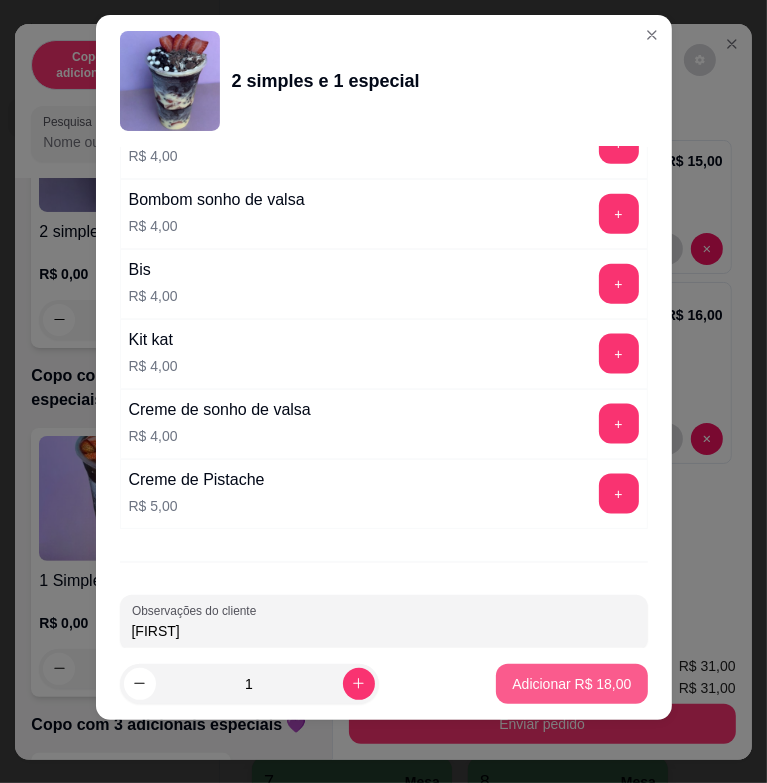 click on "Adicionar   R$ 18,00" at bounding box center [571, 684] 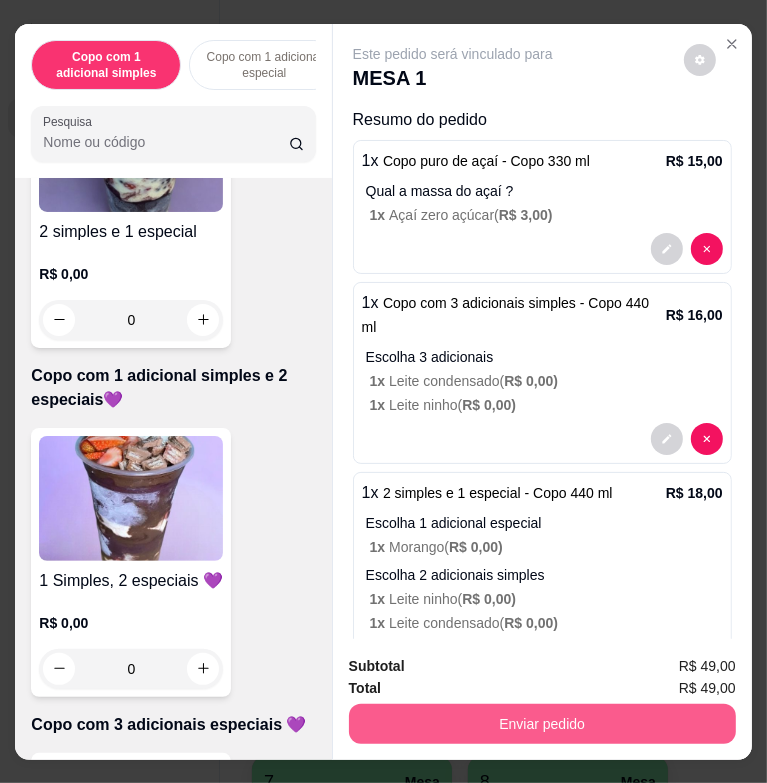click on "Enviar pedido" at bounding box center (542, 724) 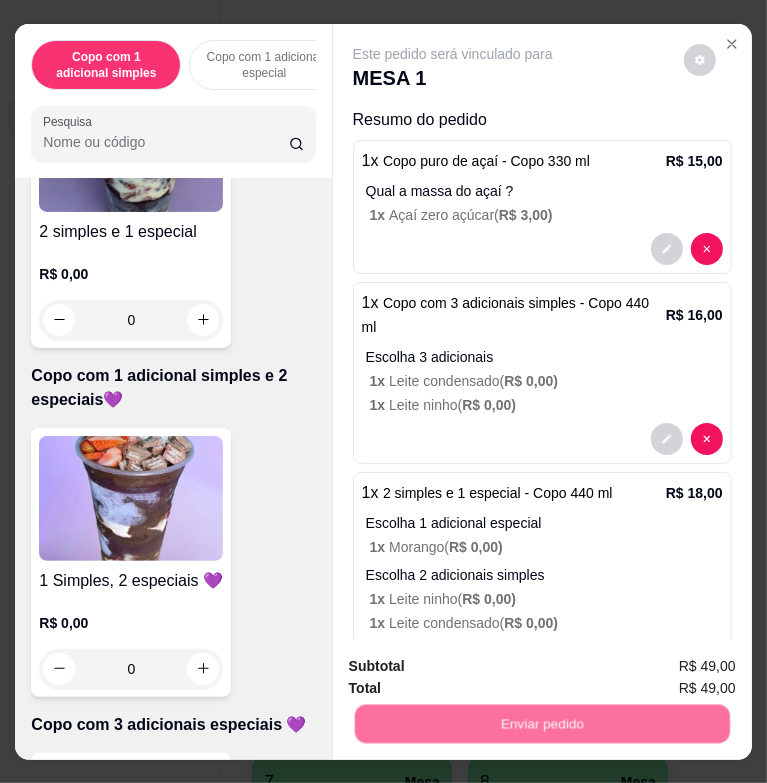 click on "Não registrar e enviar pedido" at bounding box center (473, 666) 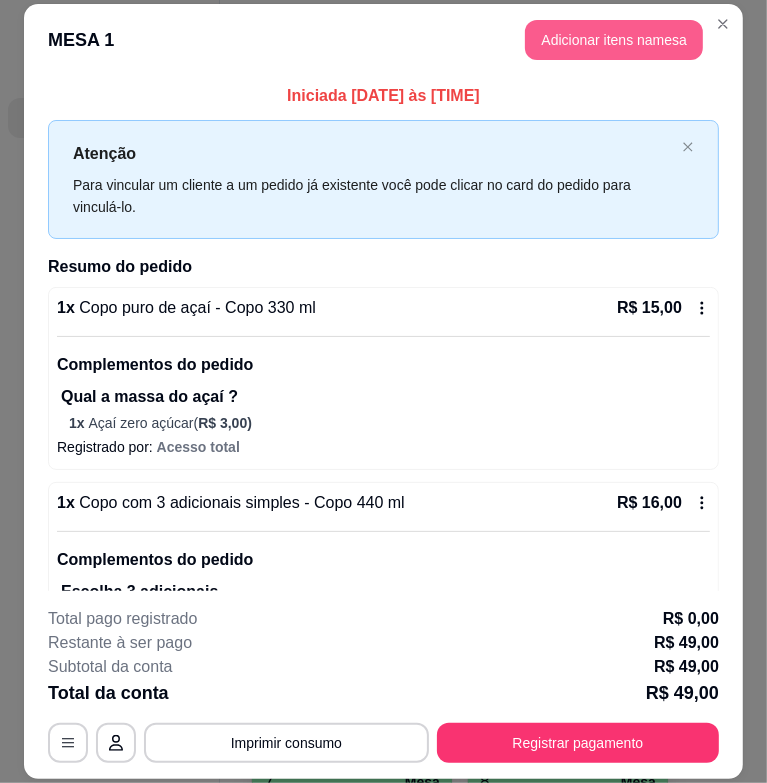 click on "Adicionar itens na  mesa" at bounding box center [614, 40] 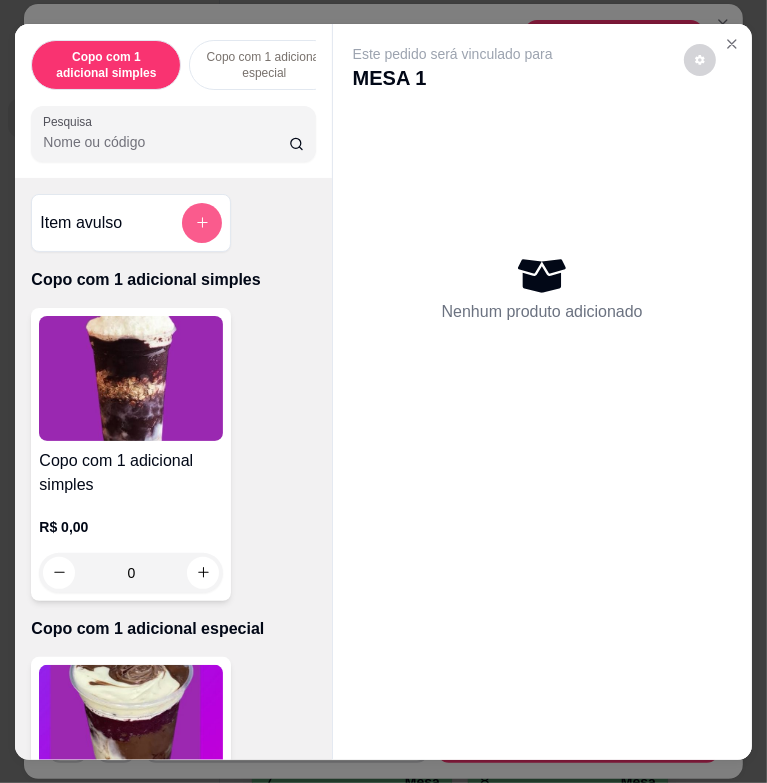 click 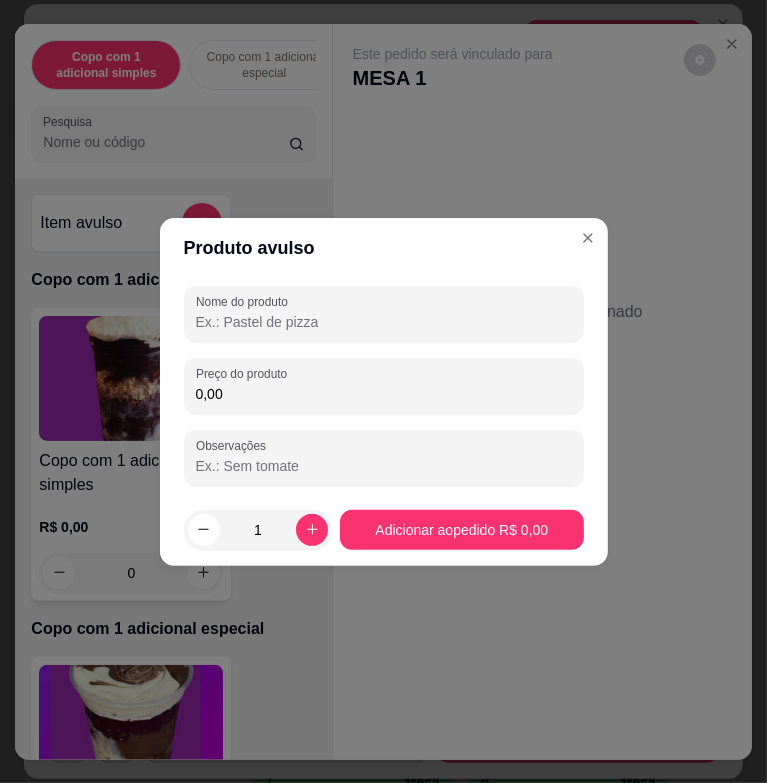 click on "0,00" at bounding box center (384, 394) 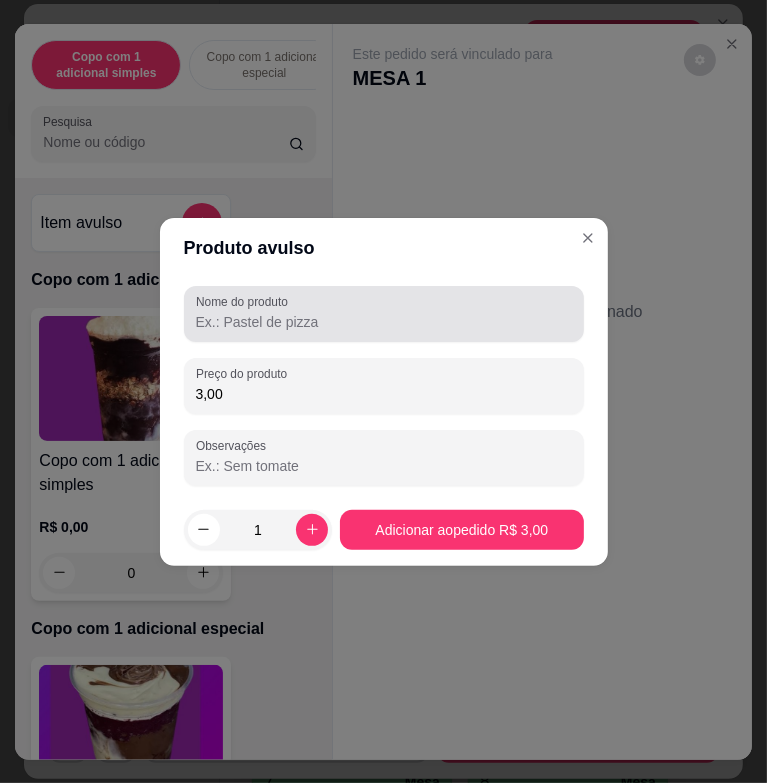 type on "3,00" 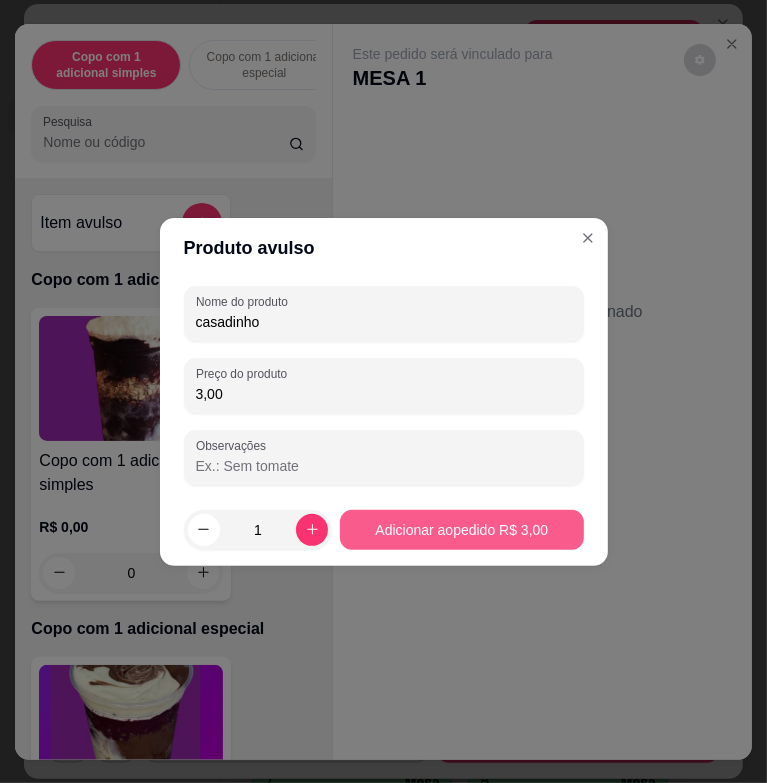type on "casadinho" 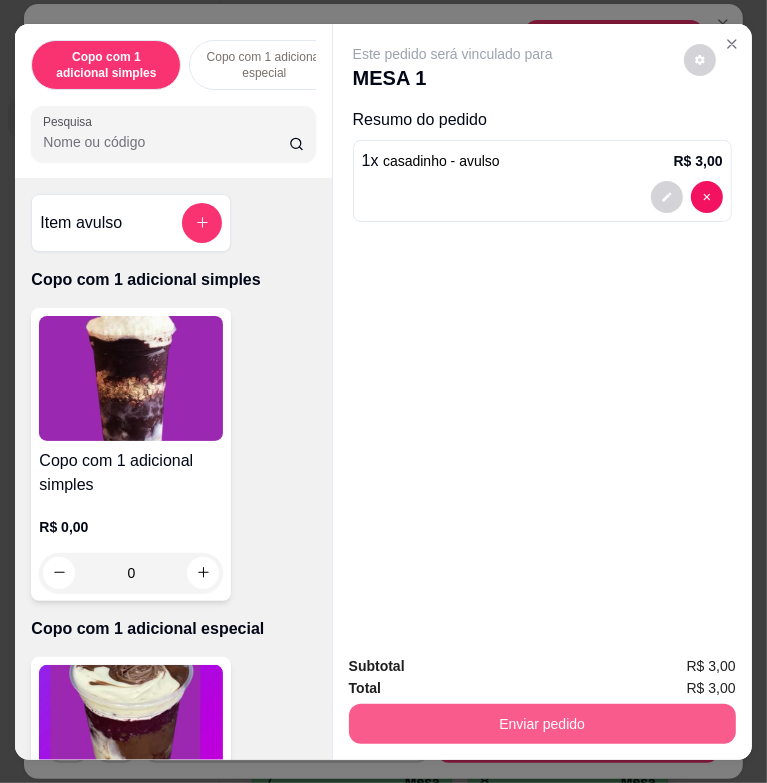 click on "Enviar pedido" at bounding box center [542, 724] 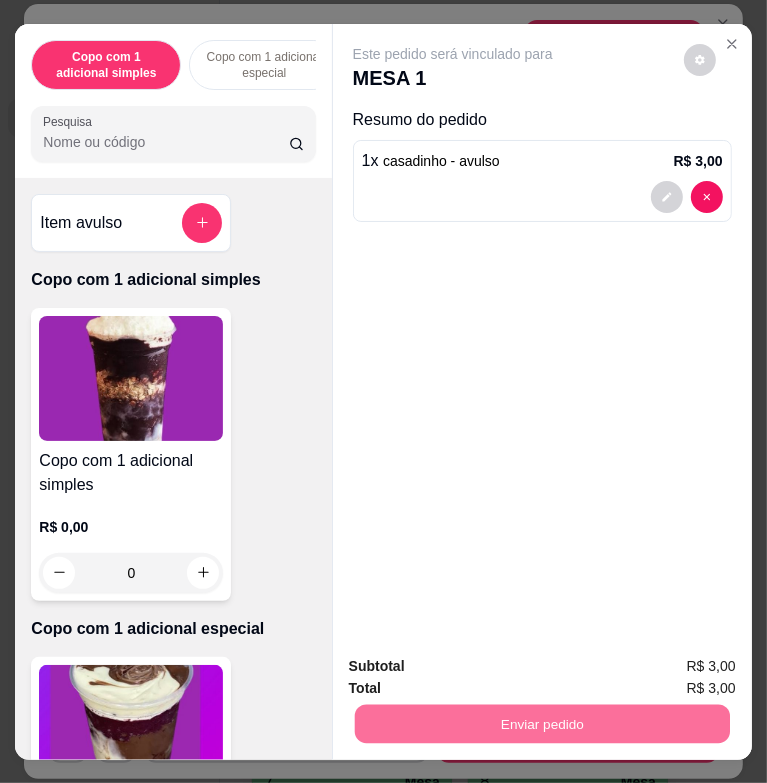 click on "Não registrar e enviar pedido" at bounding box center [473, 666] 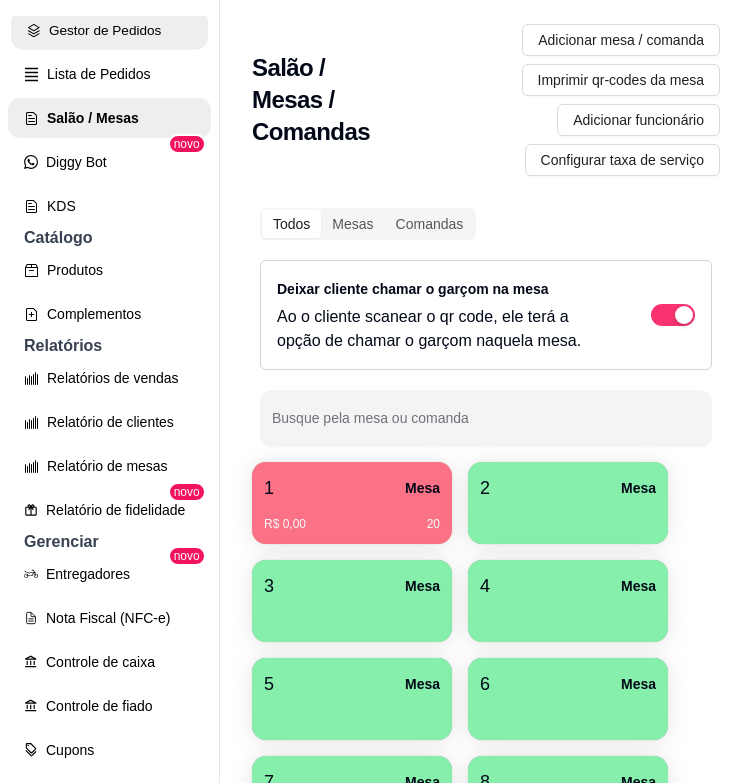 click on "Gestor de Pedidos" at bounding box center (109, 30) 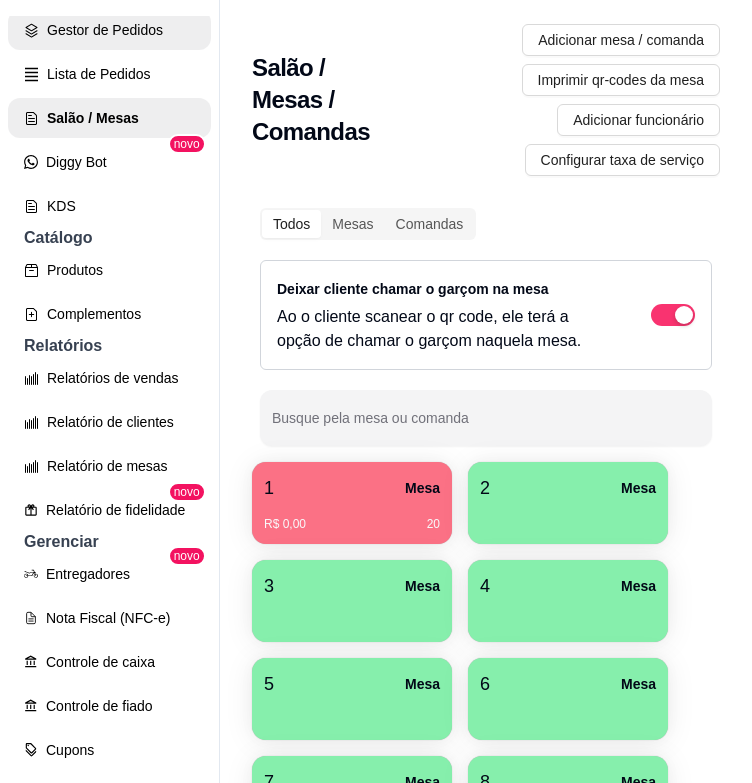 scroll, scrollTop: 0, scrollLeft: 0, axis: both 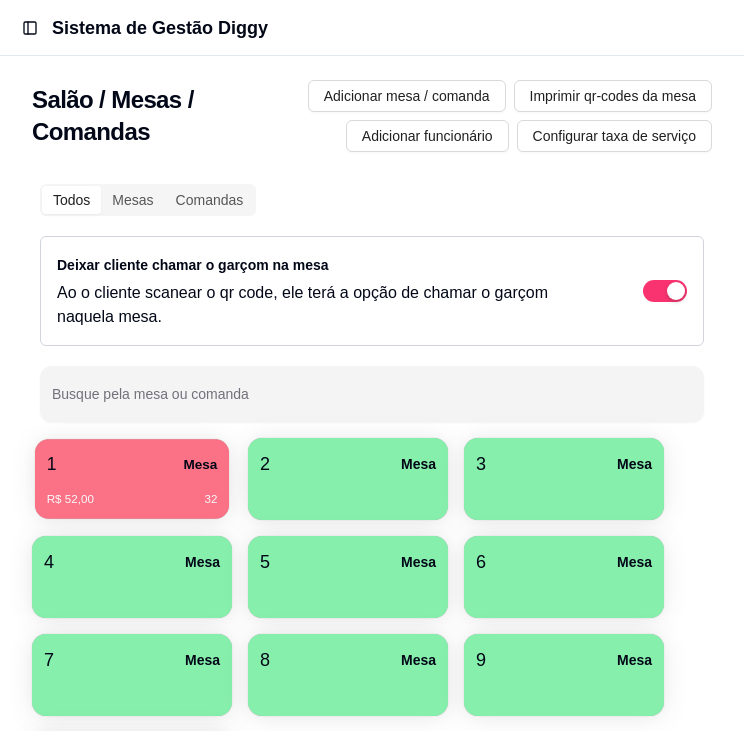 click on "R$ 52,00 32" at bounding box center (132, 492) 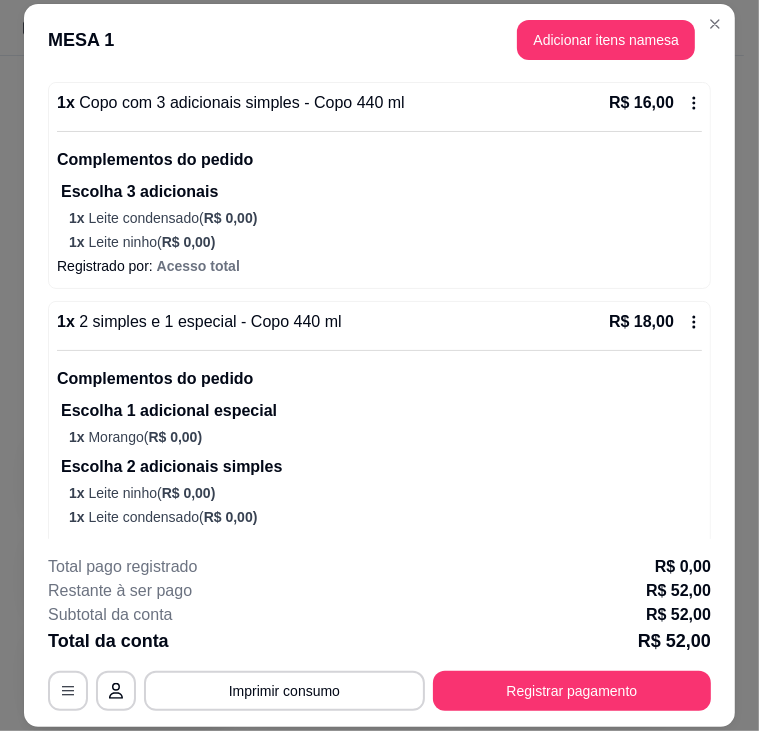 scroll, scrollTop: 568, scrollLeft: 0, axis: vertical 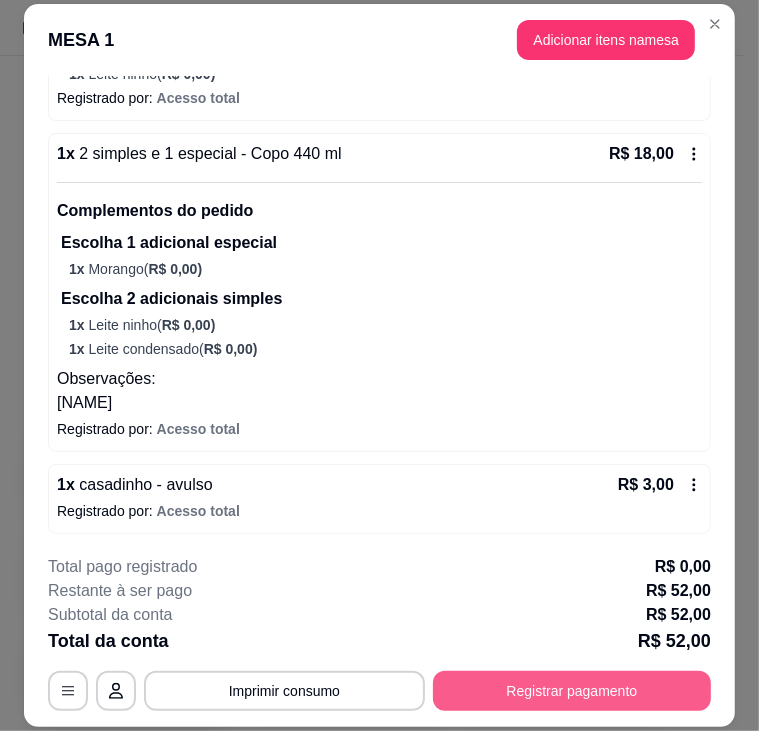 click on "Registrar pagamento" at bounding box center (572, 691) 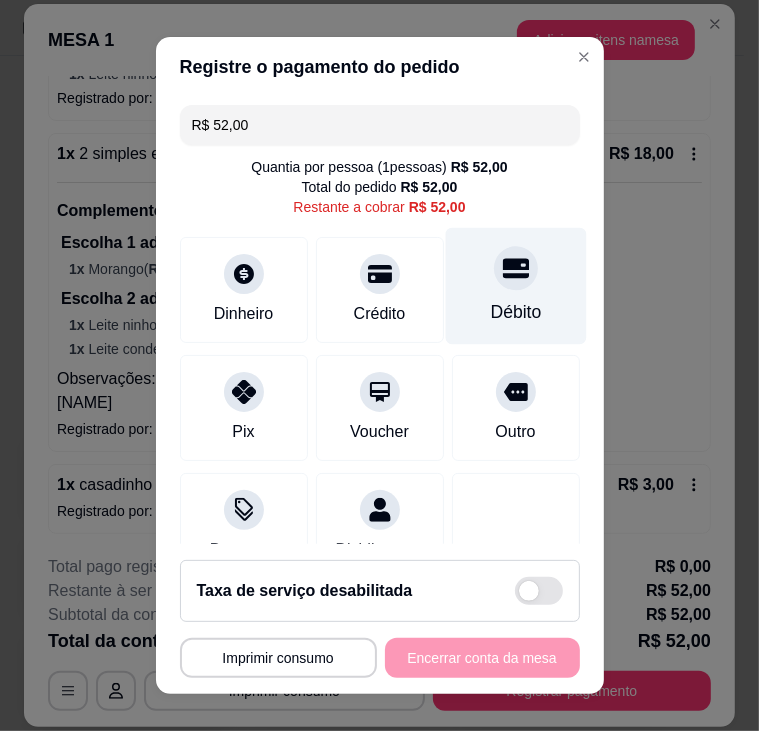 click on "Débito" at bounding box center (515, 285) 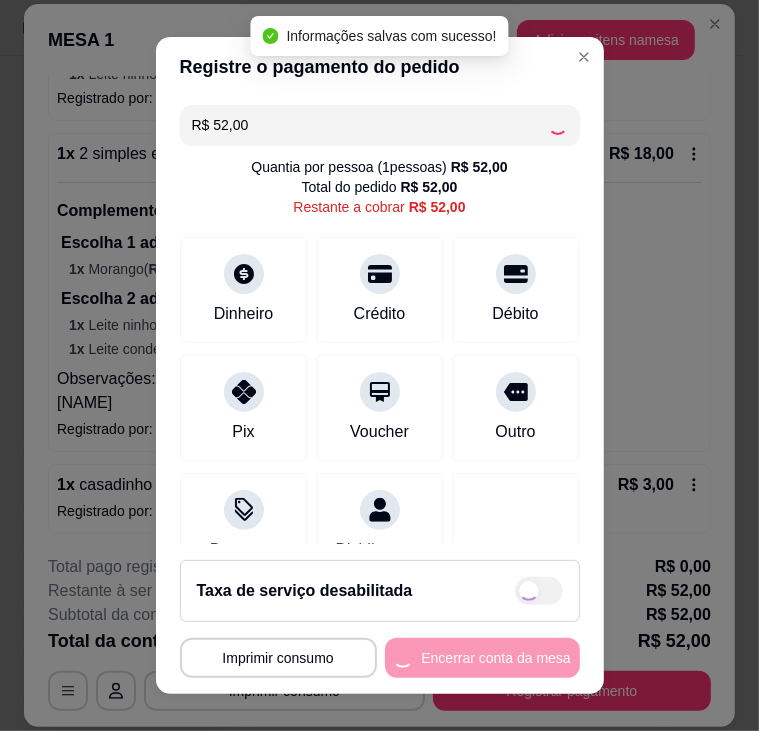 type on "R$ 0,00" 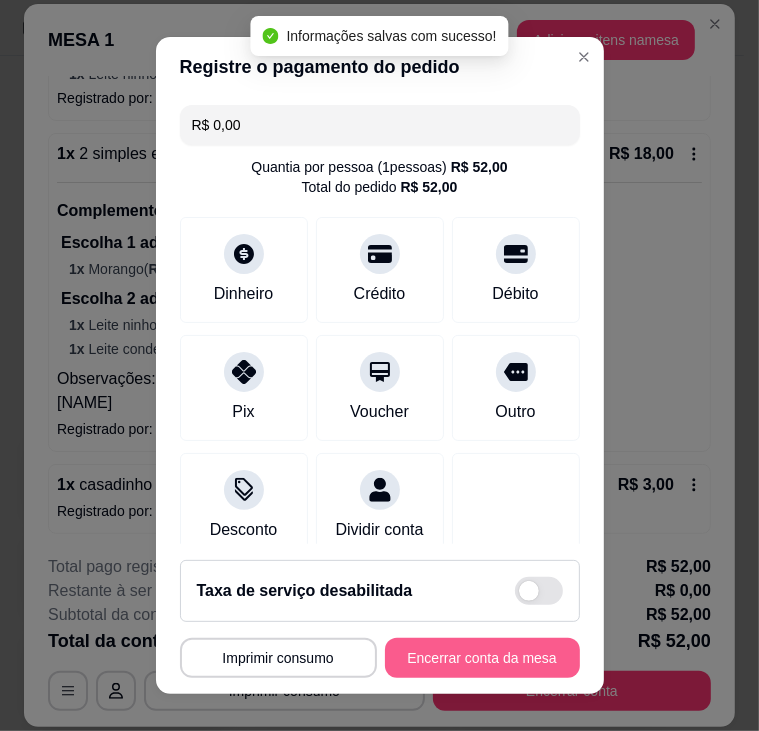 click on "Encerrar conta da mesa" at bounding box center (482, 658) 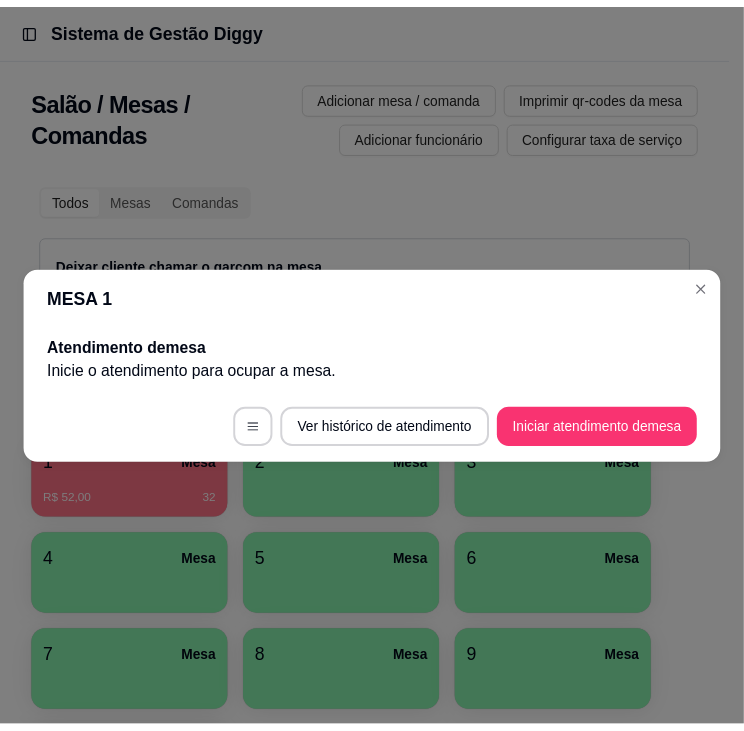 scroll, scrollTop: 0, scrollLeft: 0, axis: both 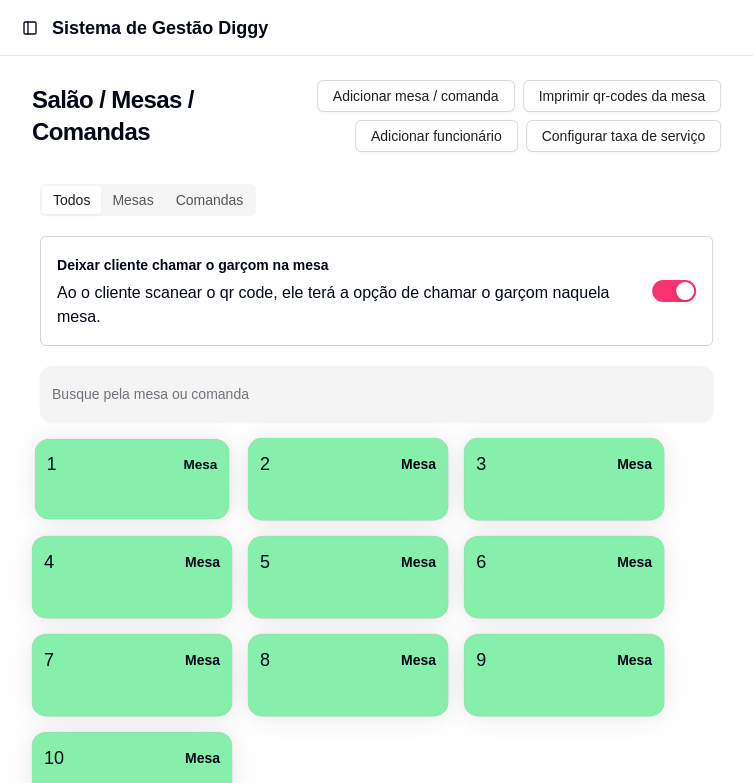 click at bounding box center (132, 492) 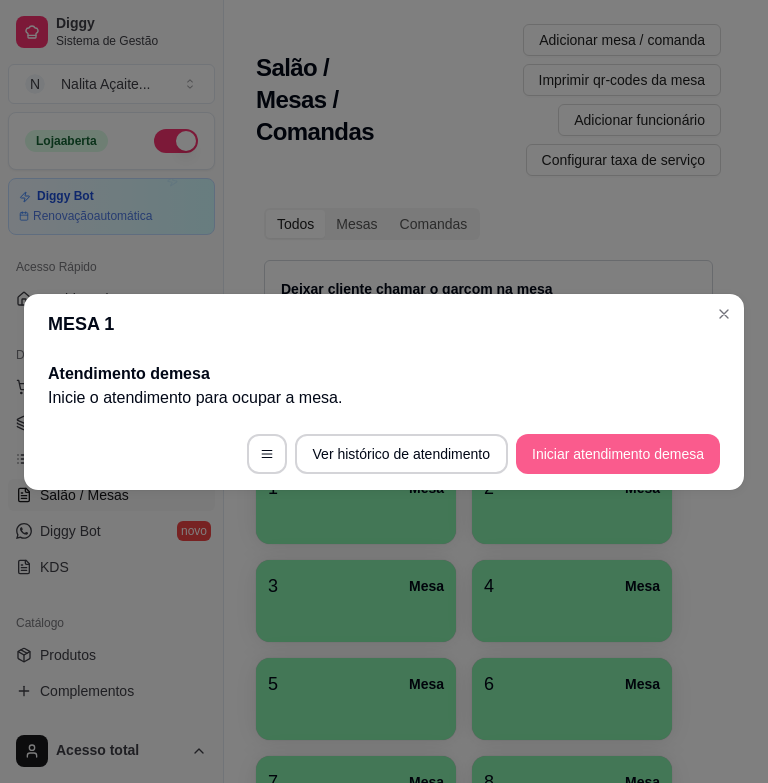 click on "Iniciar atendimento de  mesa" at bounding box center (618, 454) 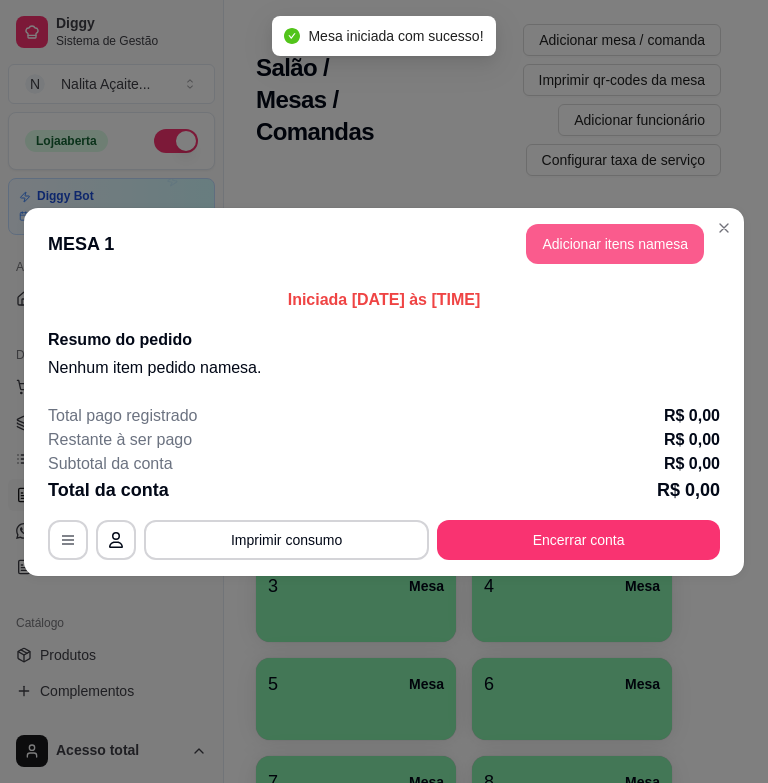 click on "Adicionar itens na  mesa" at bounding box center [615, 244] 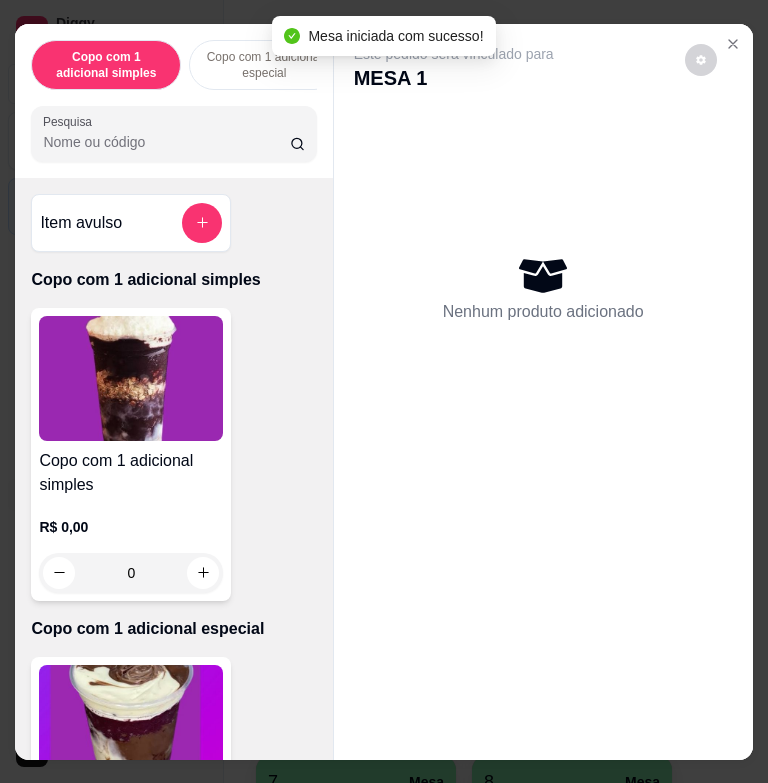 click on "Pesquisa" at bounding box center (166, 142) 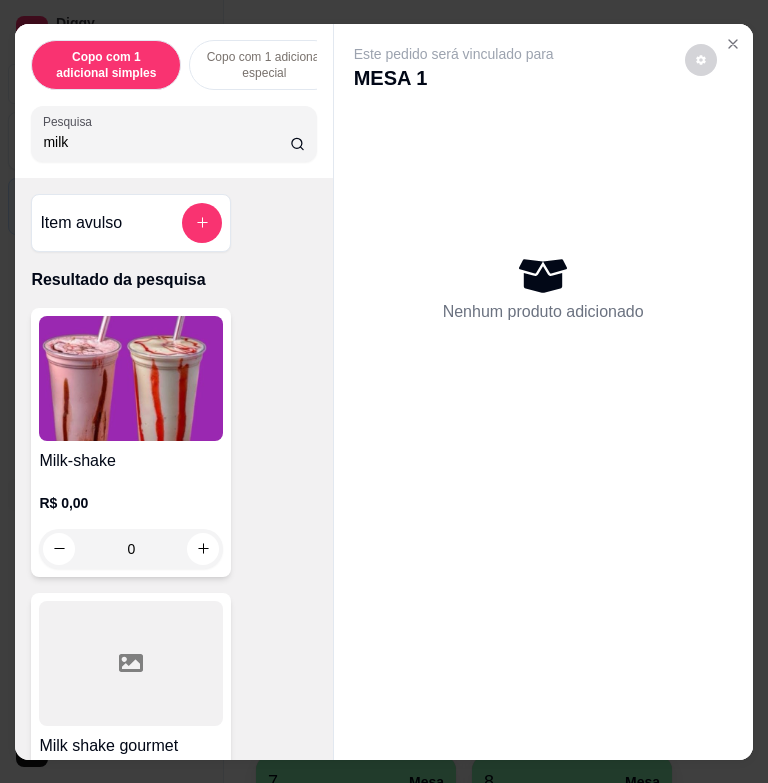 type on "milk" 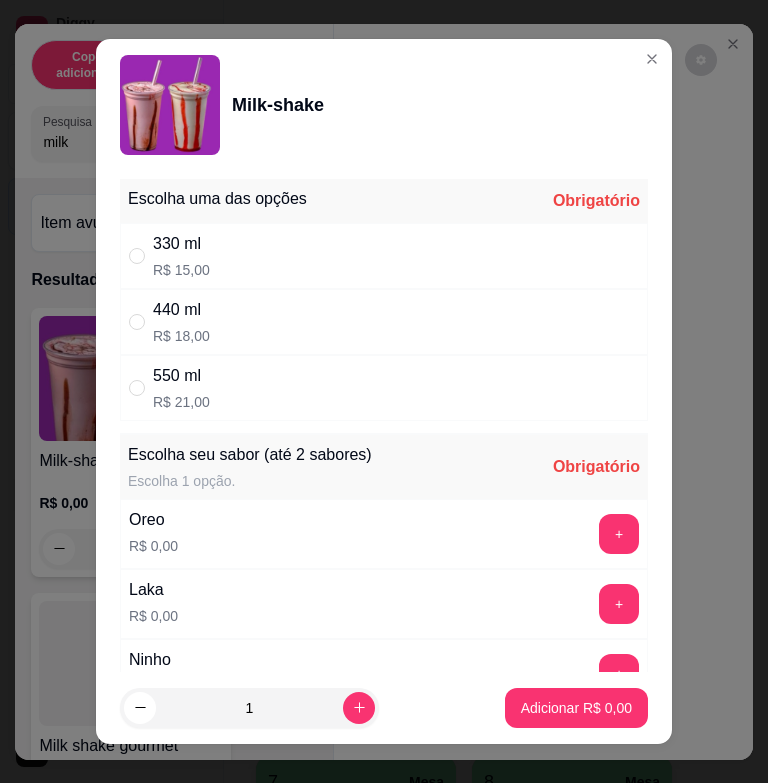 click on "550 ml R$ 21,00" at bounding box center [384, 388] 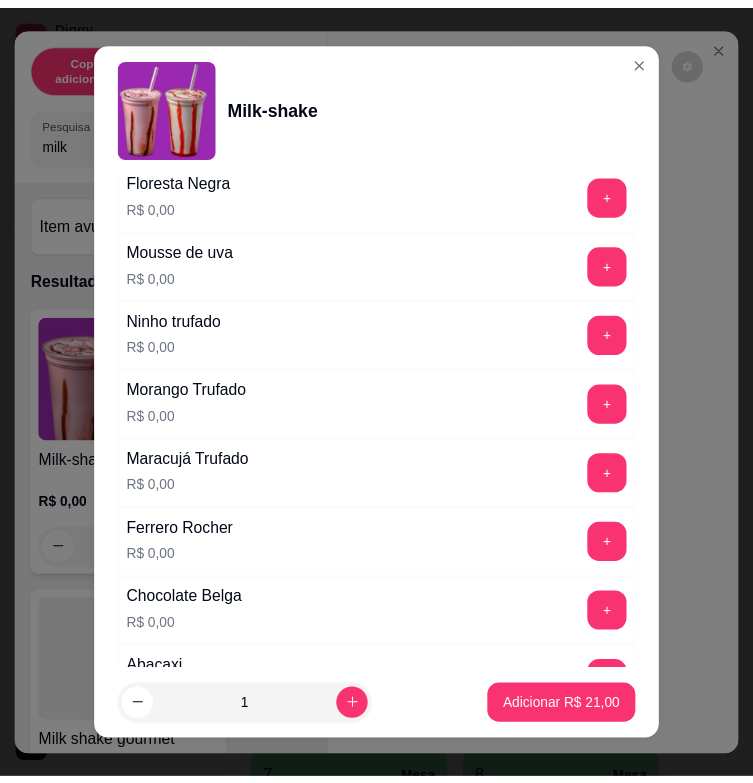 scroll, scrollTop: 1500, scrollLeft: 0, axis: vertical 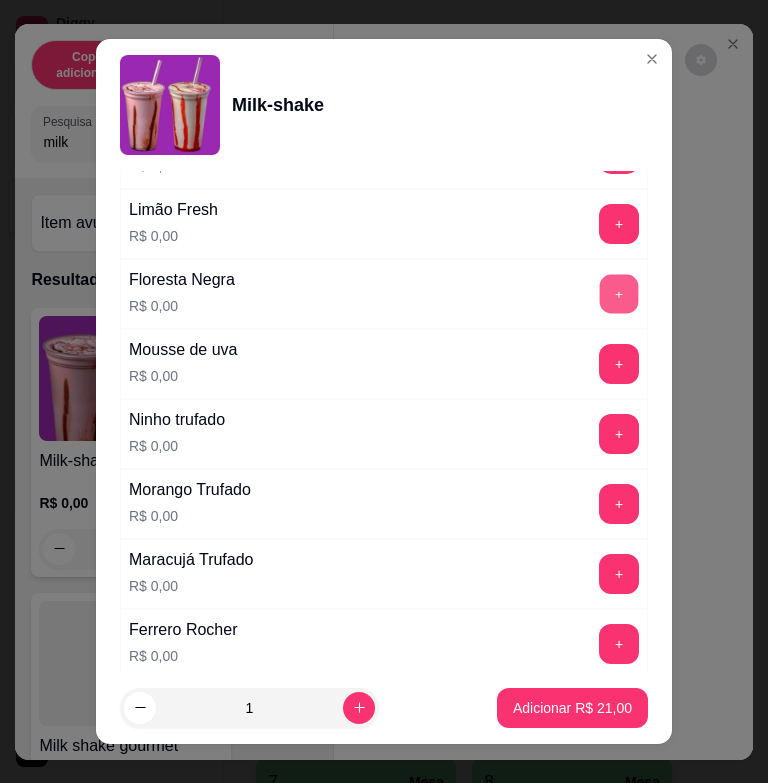 click on "+" at bounding box center [619, 294] 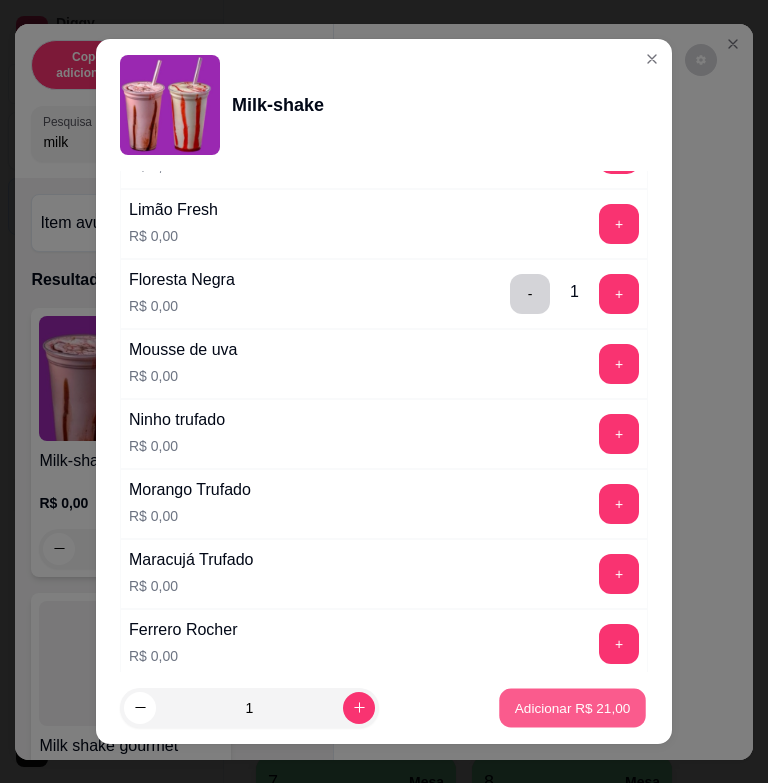 click on "Adicionar   R$ 21,00" at bounding box center (572, 707) 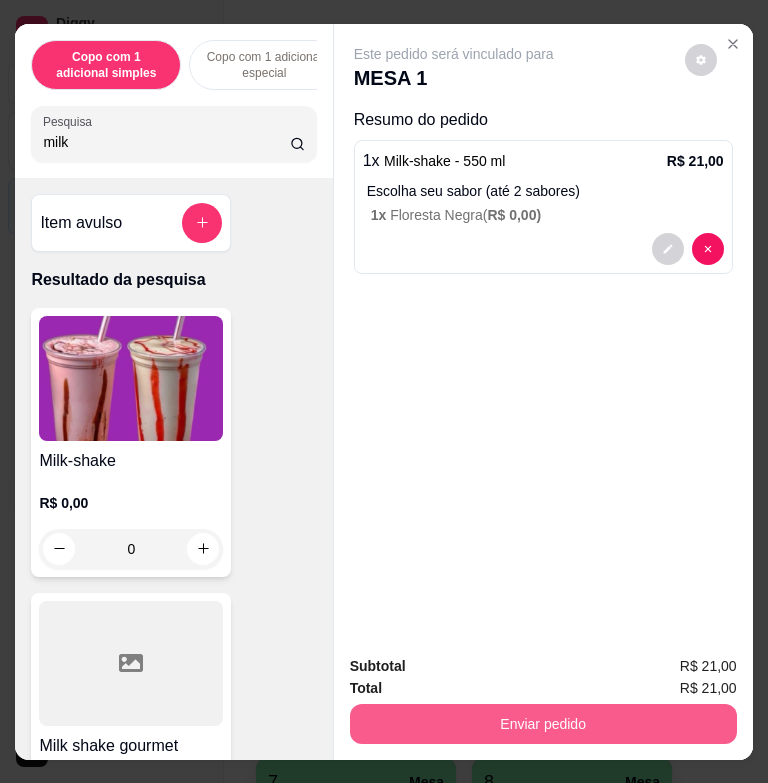 click on "Enviar pedido" at bounding box center [543, 724] 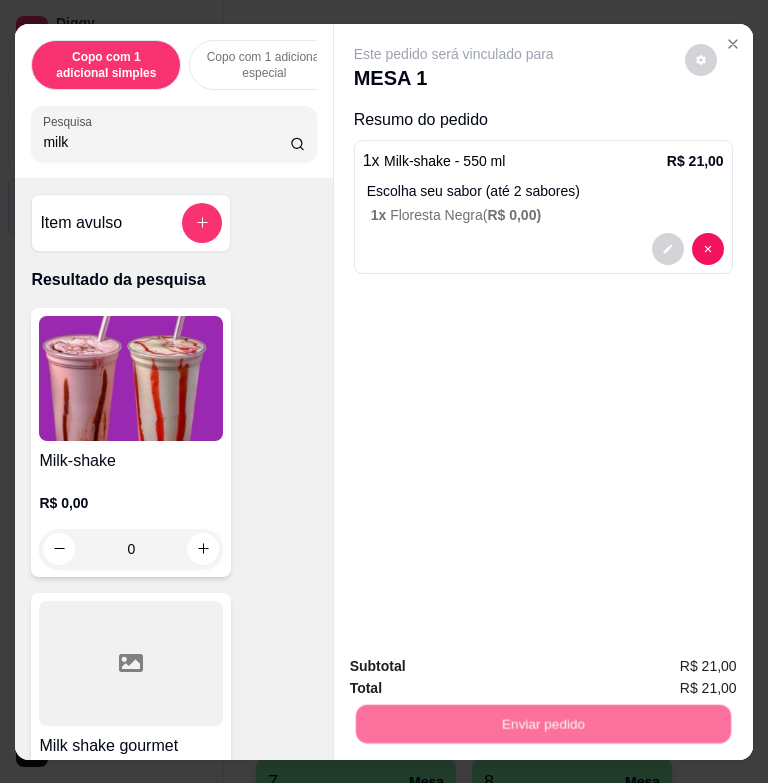 click on "Não registrar e enviar pedido" at bounding box center (473, 666) 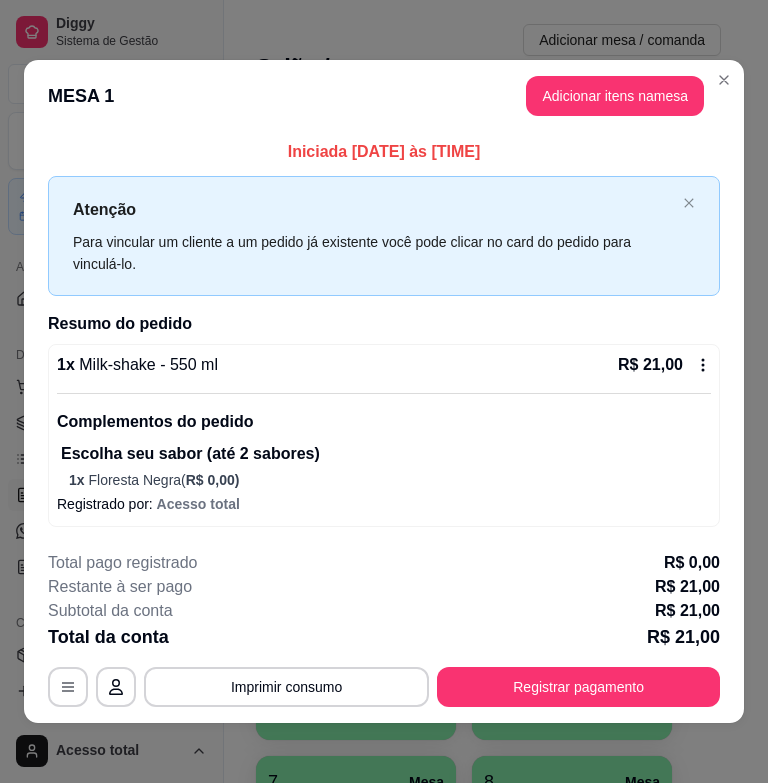click on "Registrar pagamento" at bounding box center (578, 687) 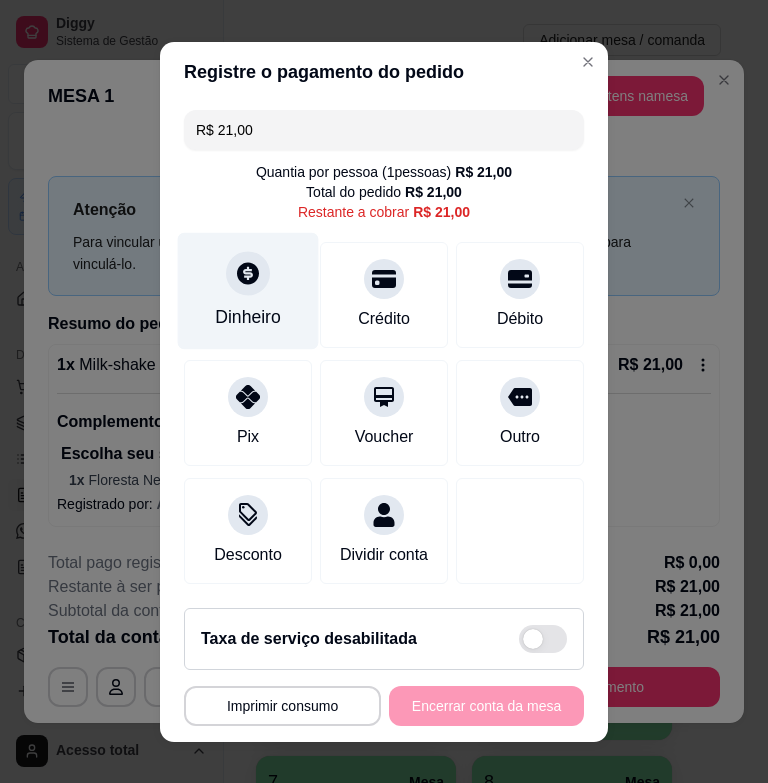 click on "Dinheiro" at bounding box center (248, 317) 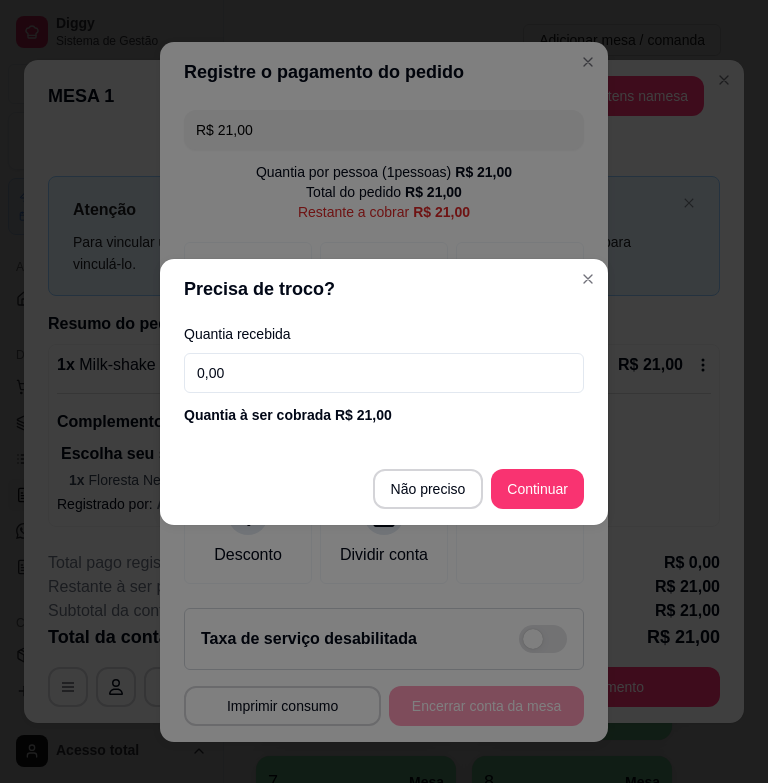 click on "0,00" at bounding box center [384, 373] 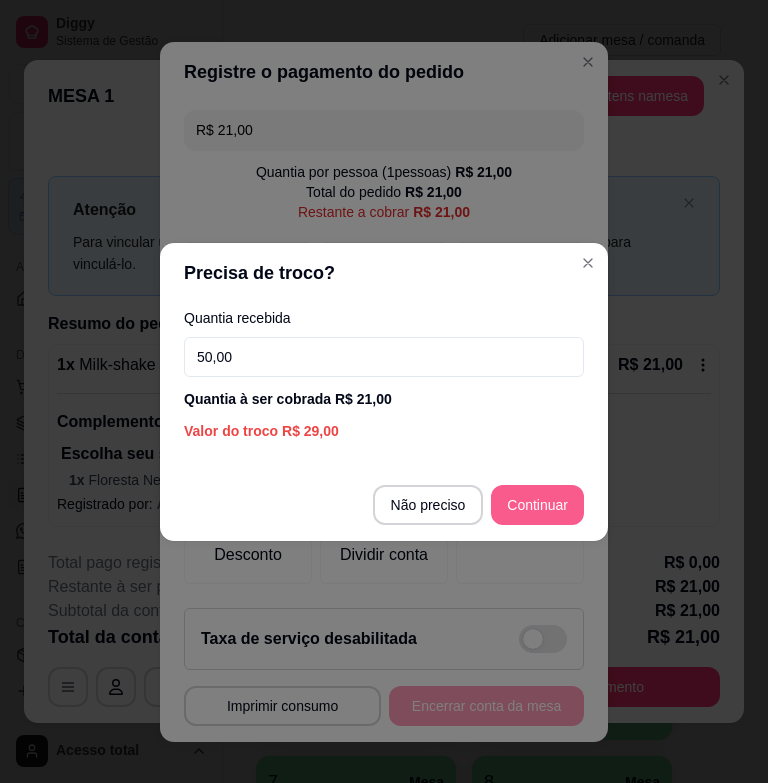 type on "50,00" 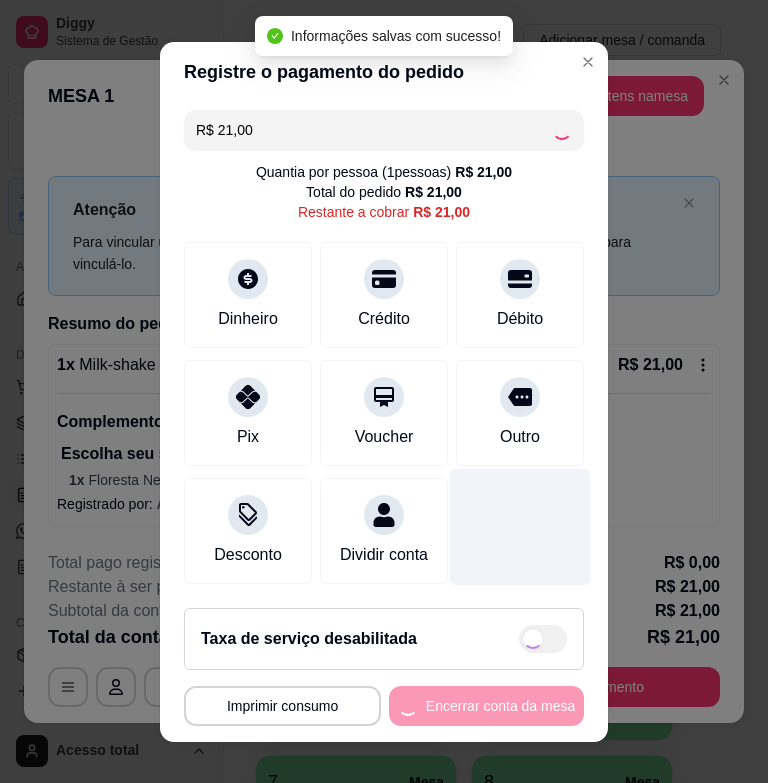 type on "R$ 0,00" 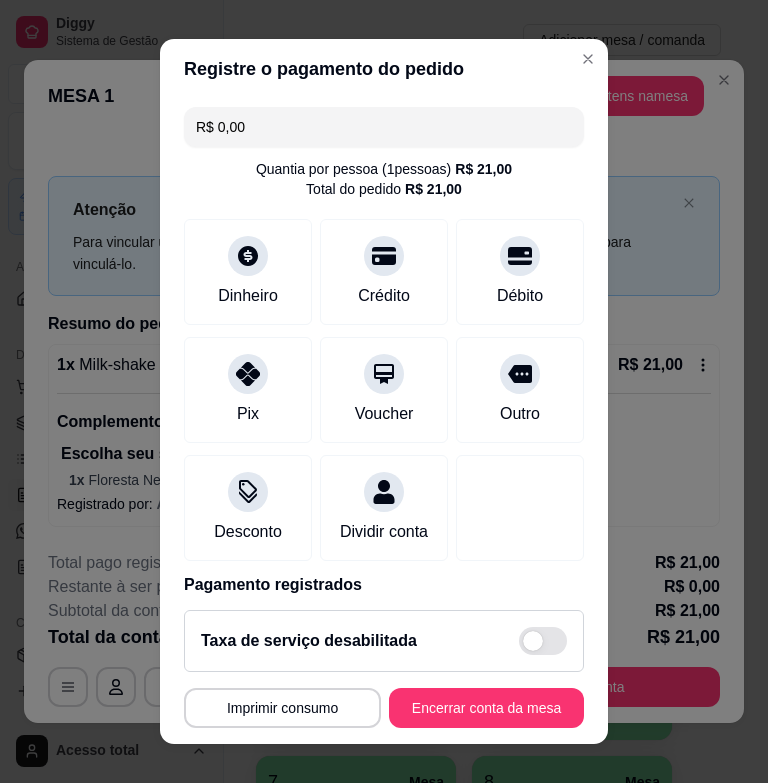 click on "**********" at bounding box center [384, 669] 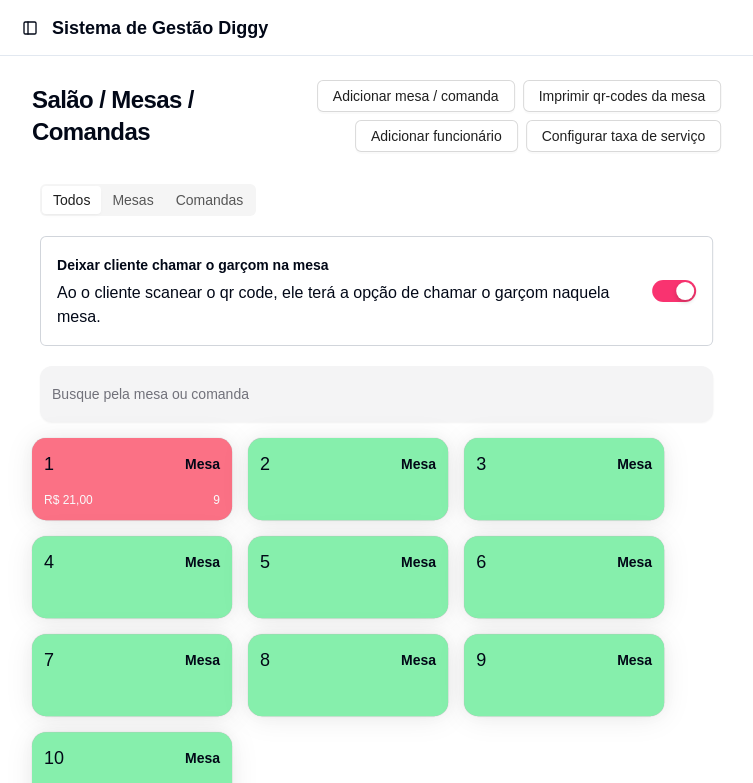 click on "Pedidos balcão (PDV)" at bounding box center (0, 0) 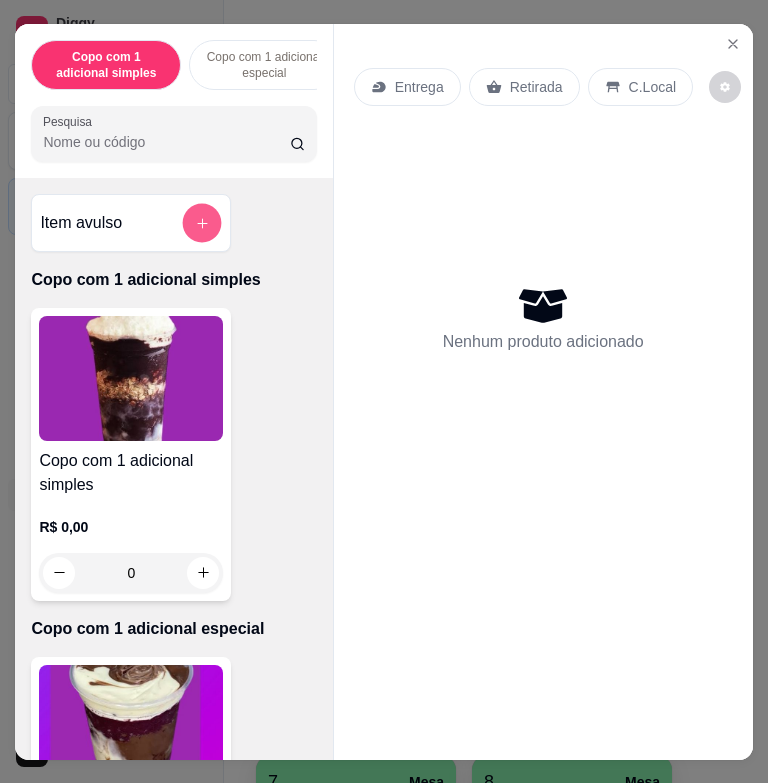 click at bounding box center [202, 222] 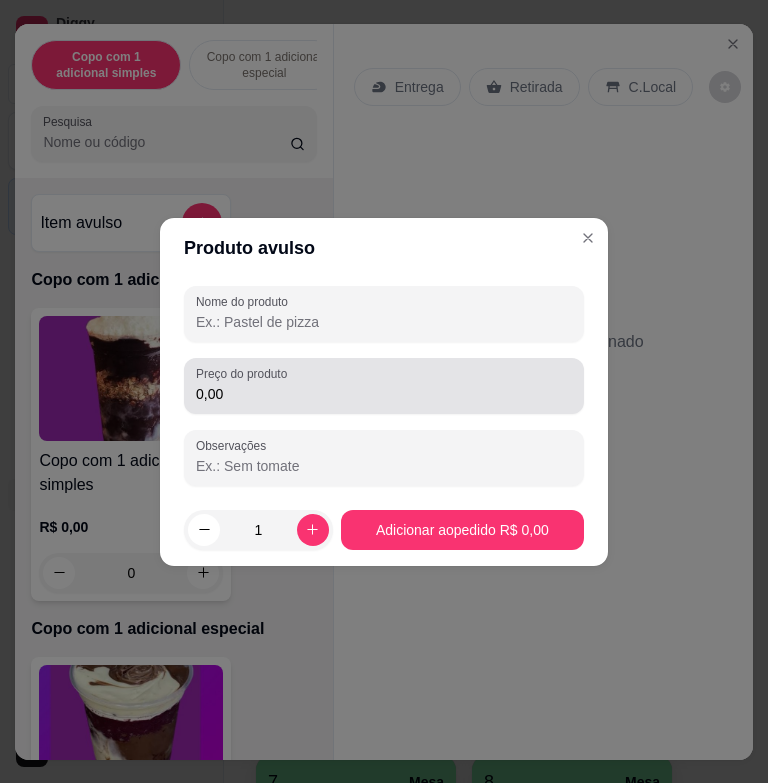 click on "0,00" at bounding box center (384, 394) 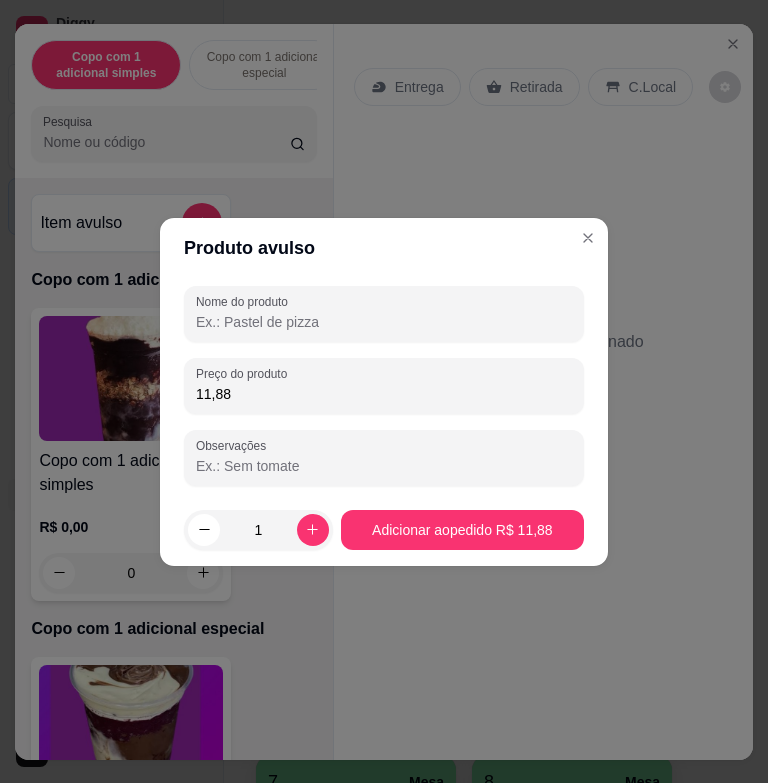 type on "11,88" 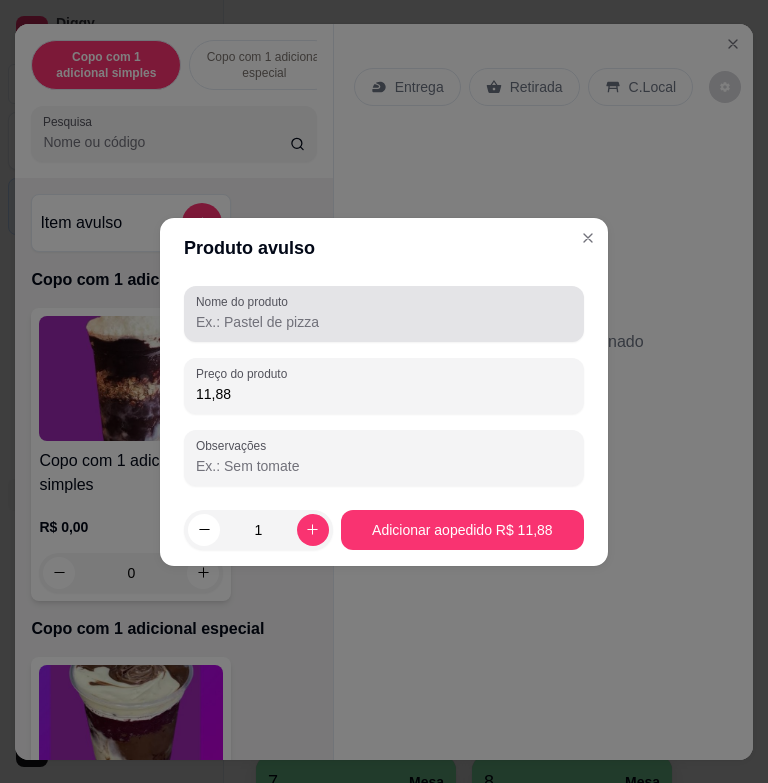 click on "Nome do produto" at bounding box center (384, 314) 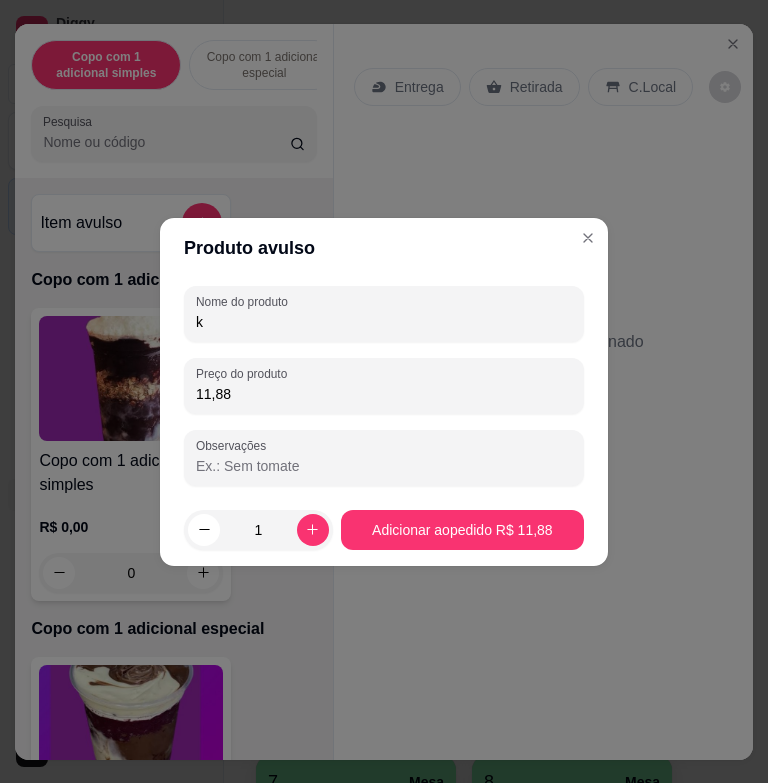 type on "k" 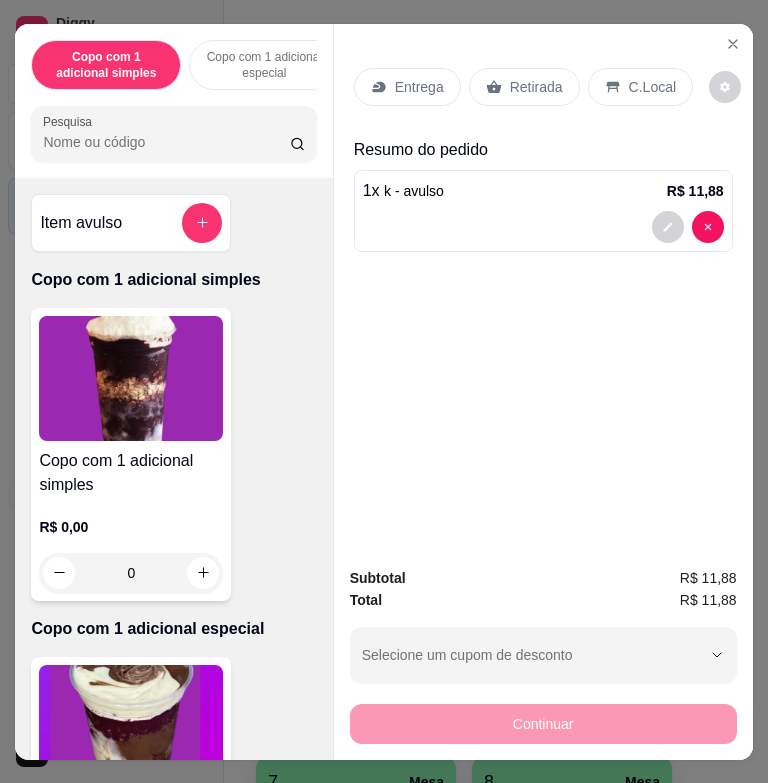 click on "C.Local" at bounding box center (652, 87) 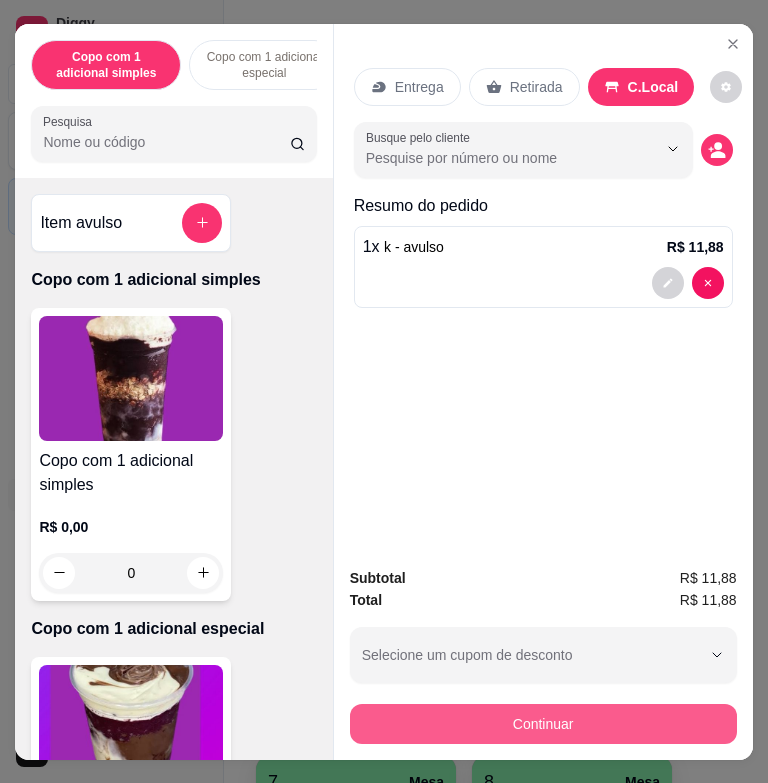 click on "Continuar" at bounding box center (543, 724) 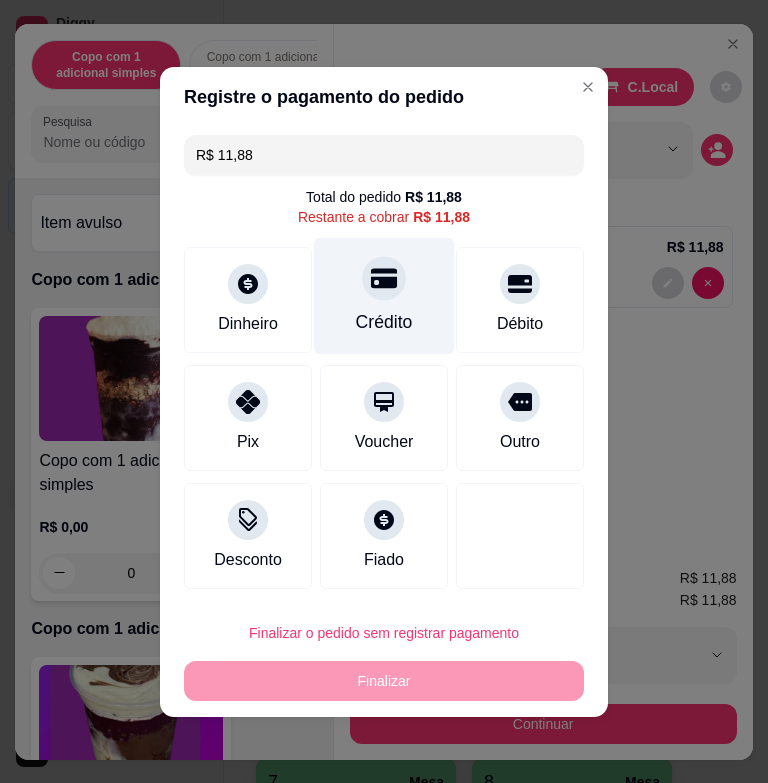 click on "Crédito" at bounding box center (384, 295) 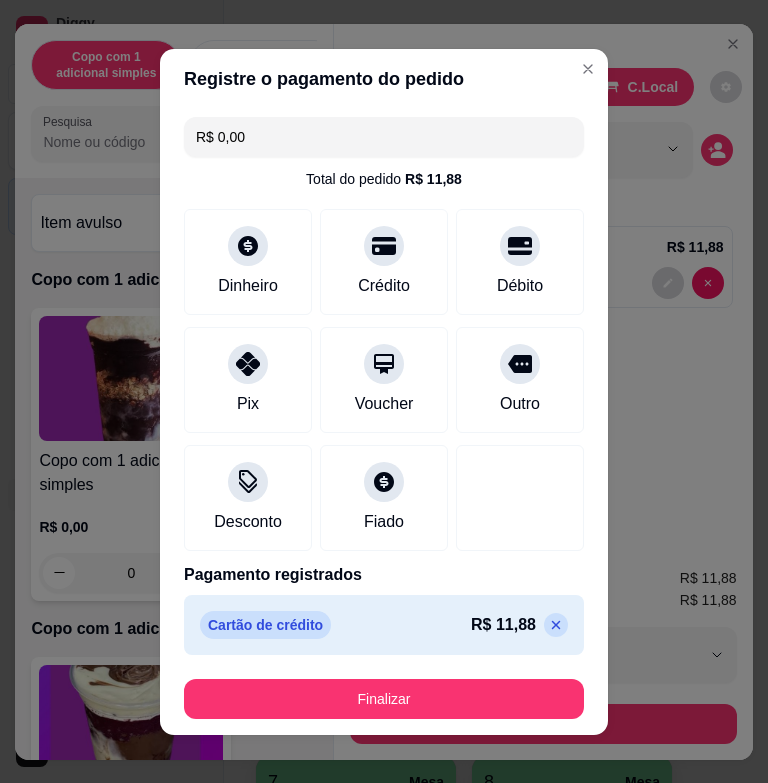 click on "Finalizar" at bounding box center (384, 699) 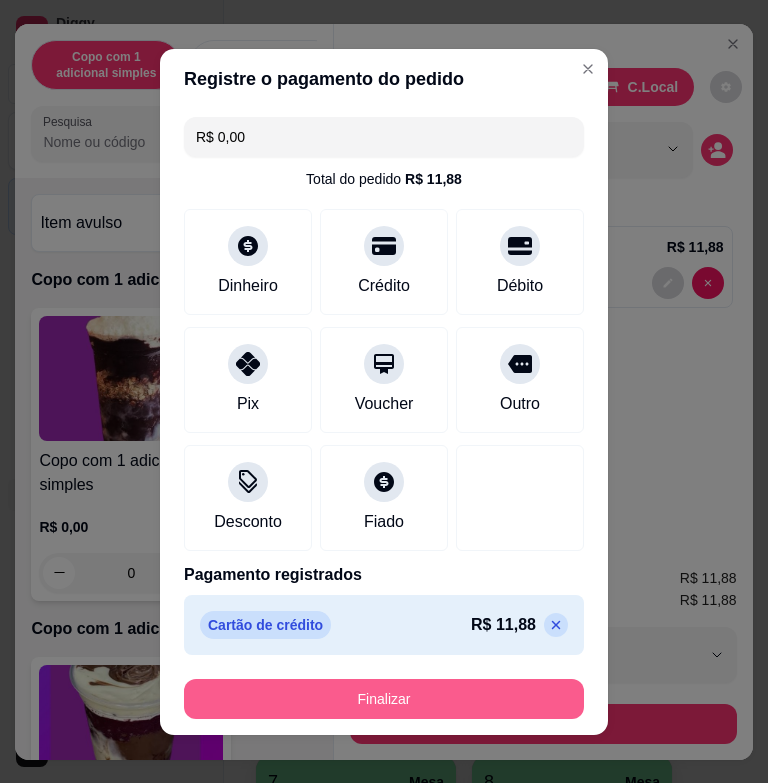 click on "Finalizar" at bounding box center (384, 699) 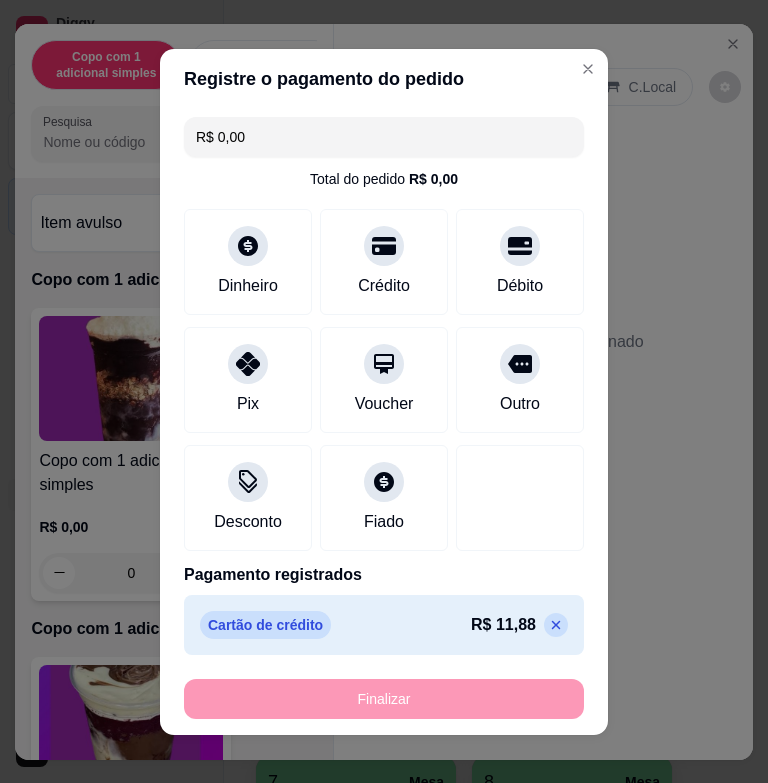 type on "-R$ 11,88" 